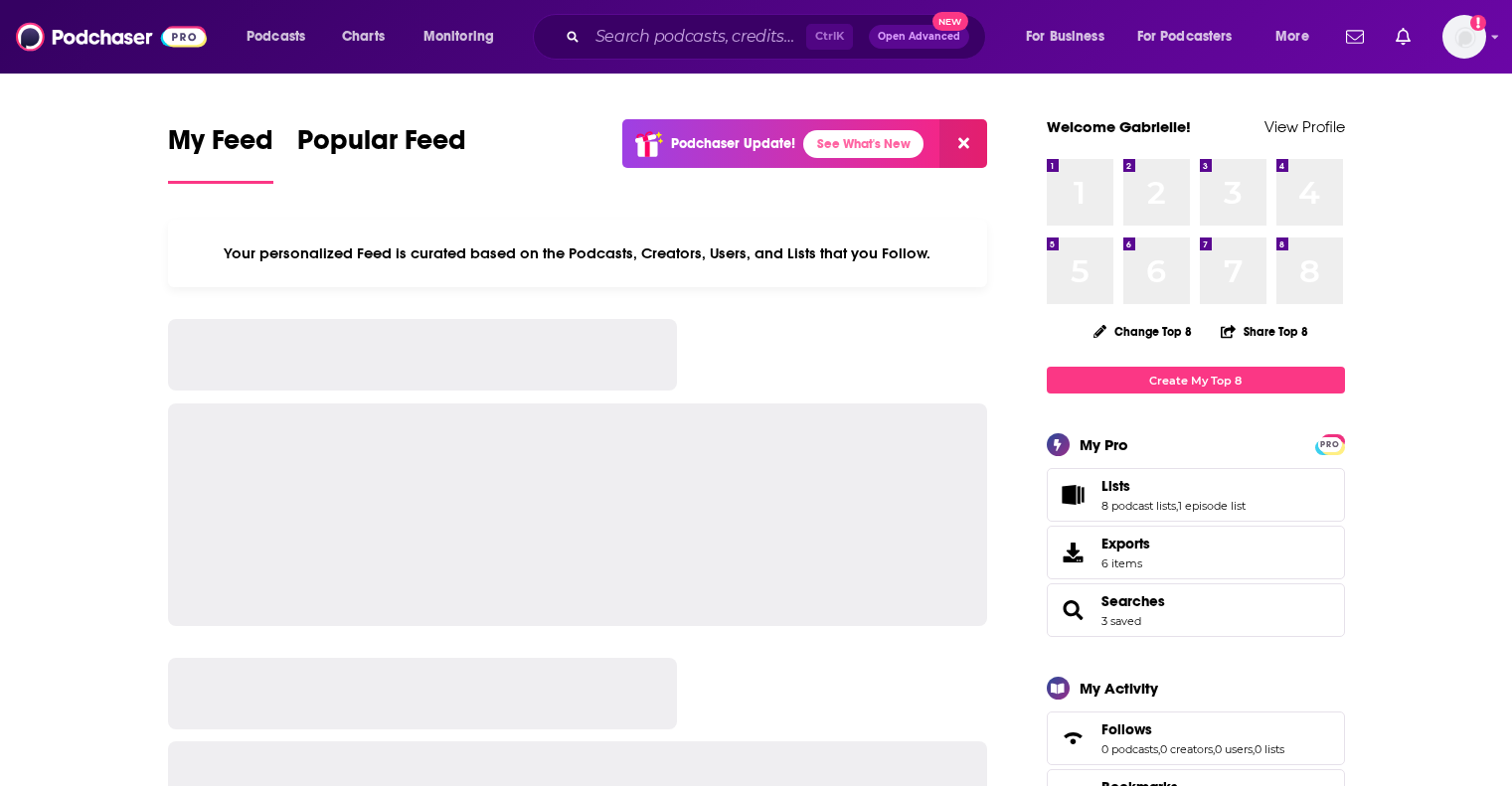 scroll, scrollTop: 0, scrollLeft: 0, axis: both 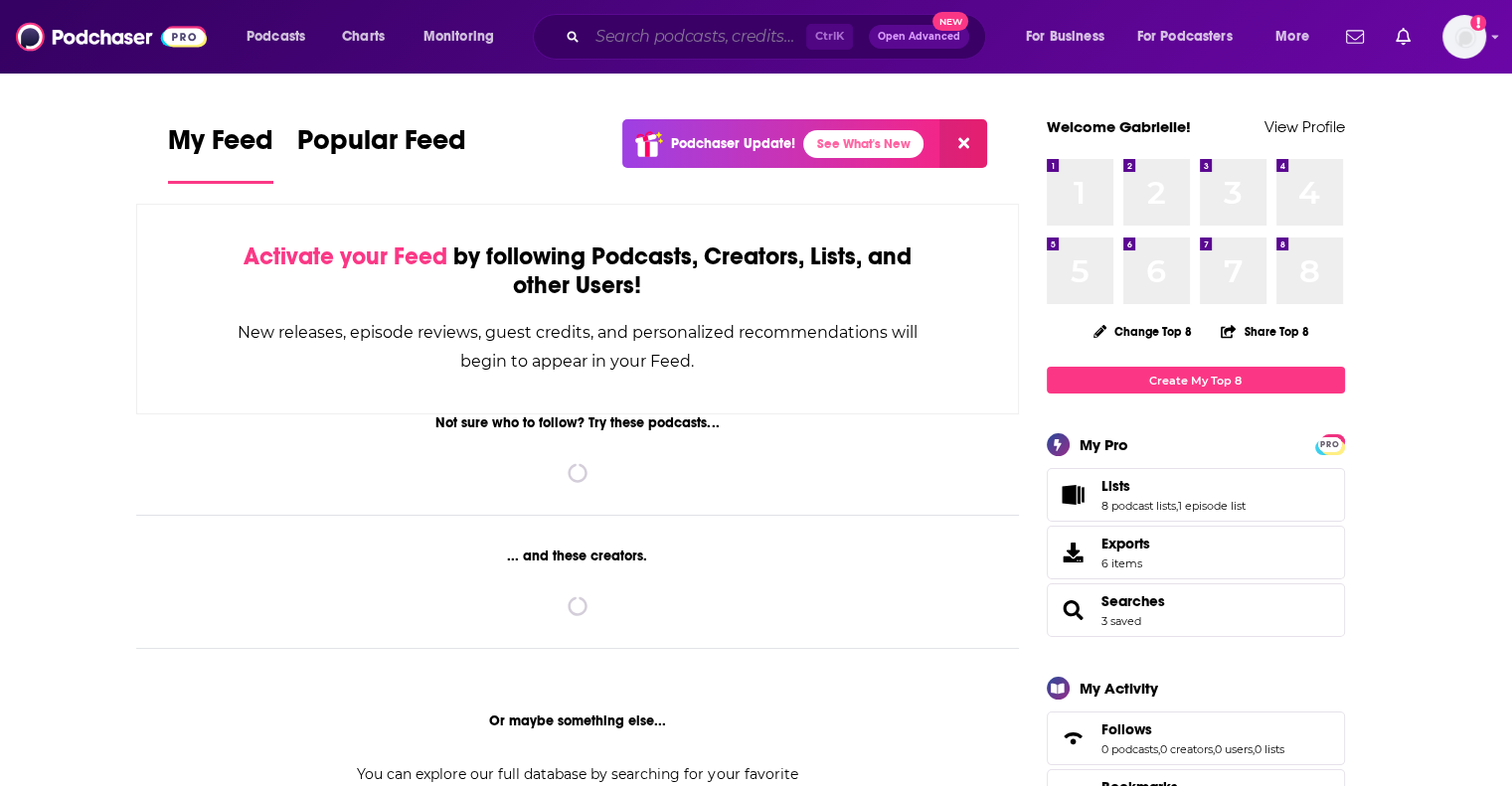 click at bounding box center (697, 37) 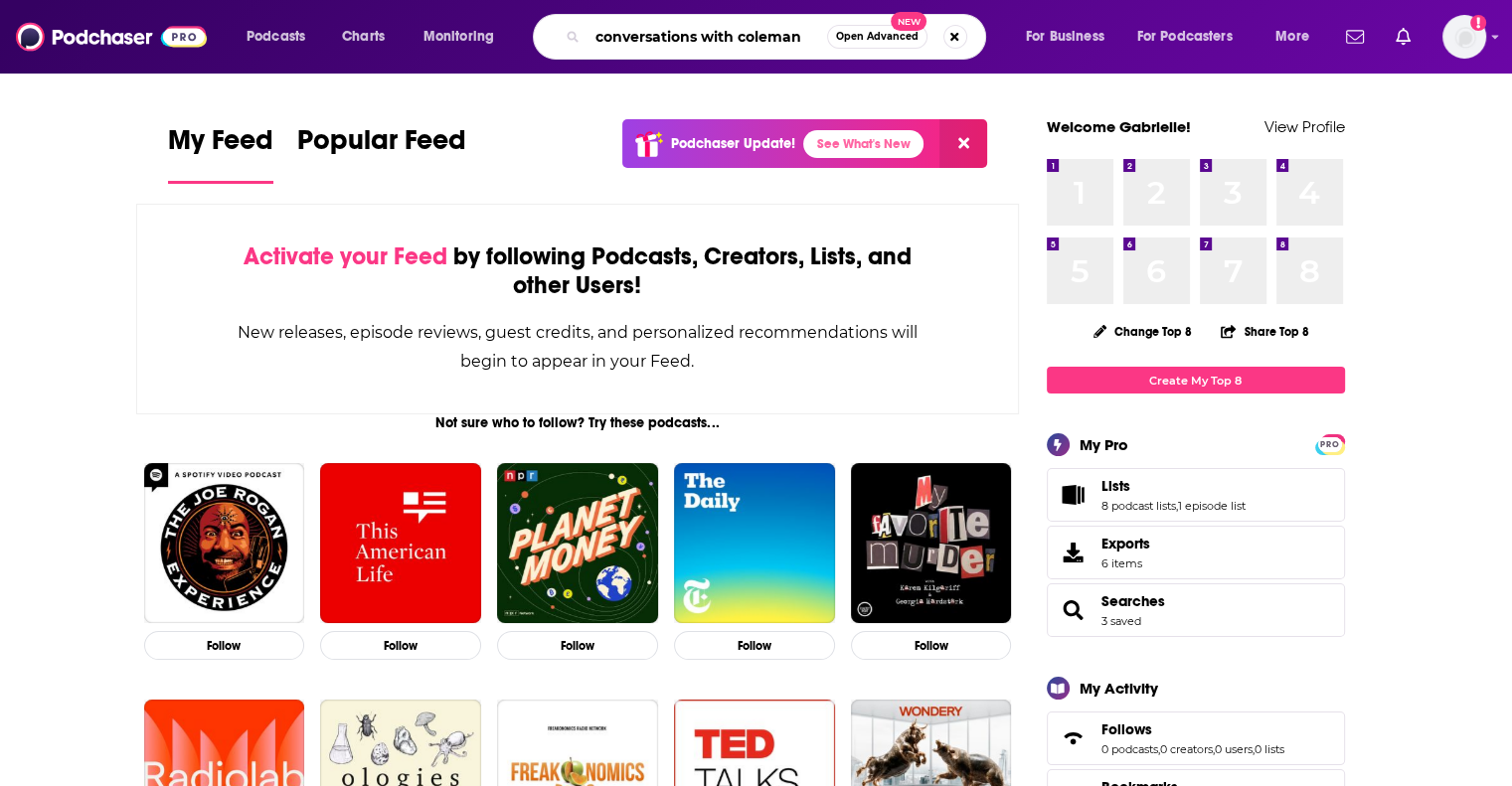 type on "conversations with coleman" 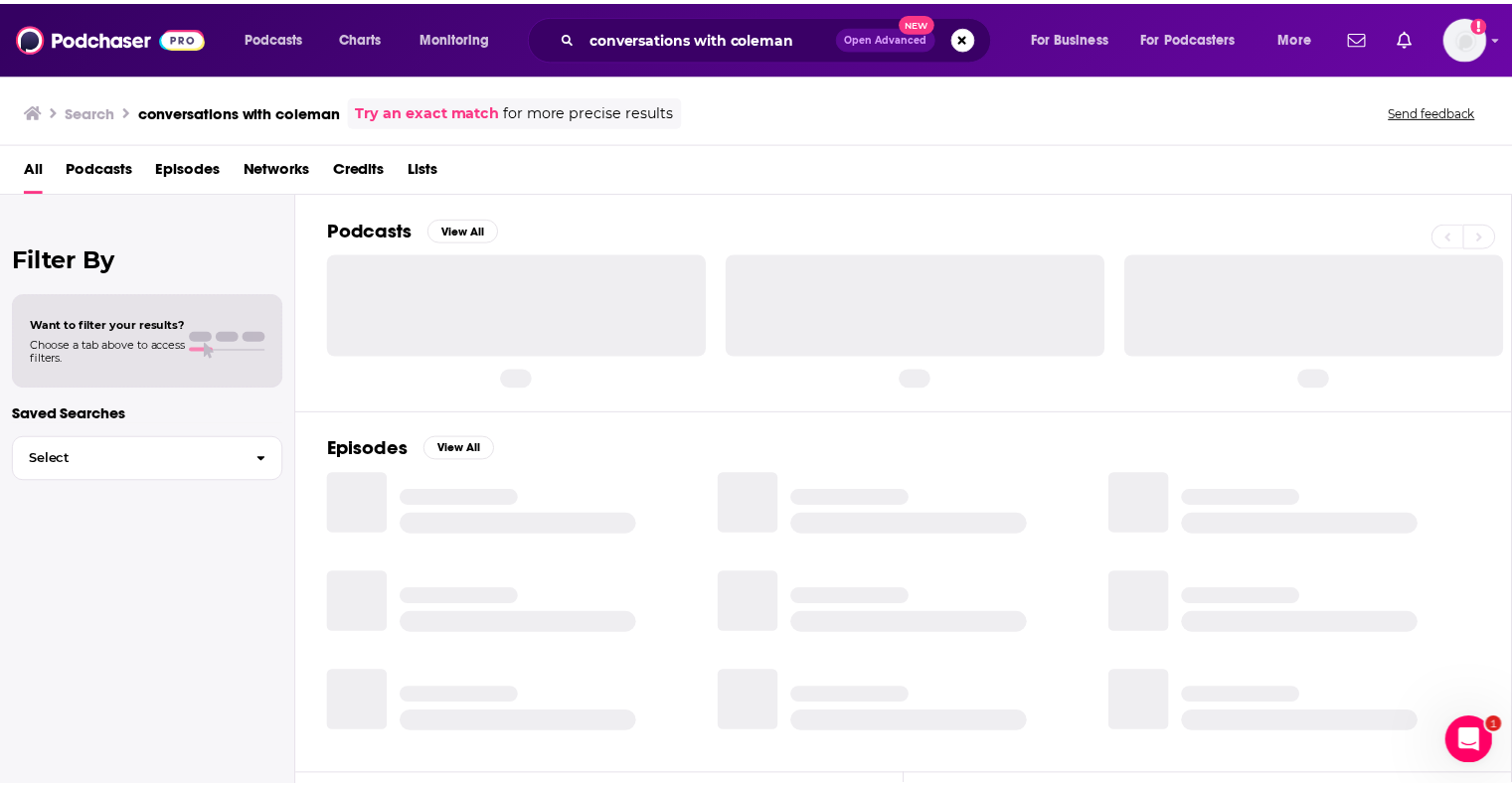 scroll, scrollTop: 0, scrollLeft: 0, axis: both 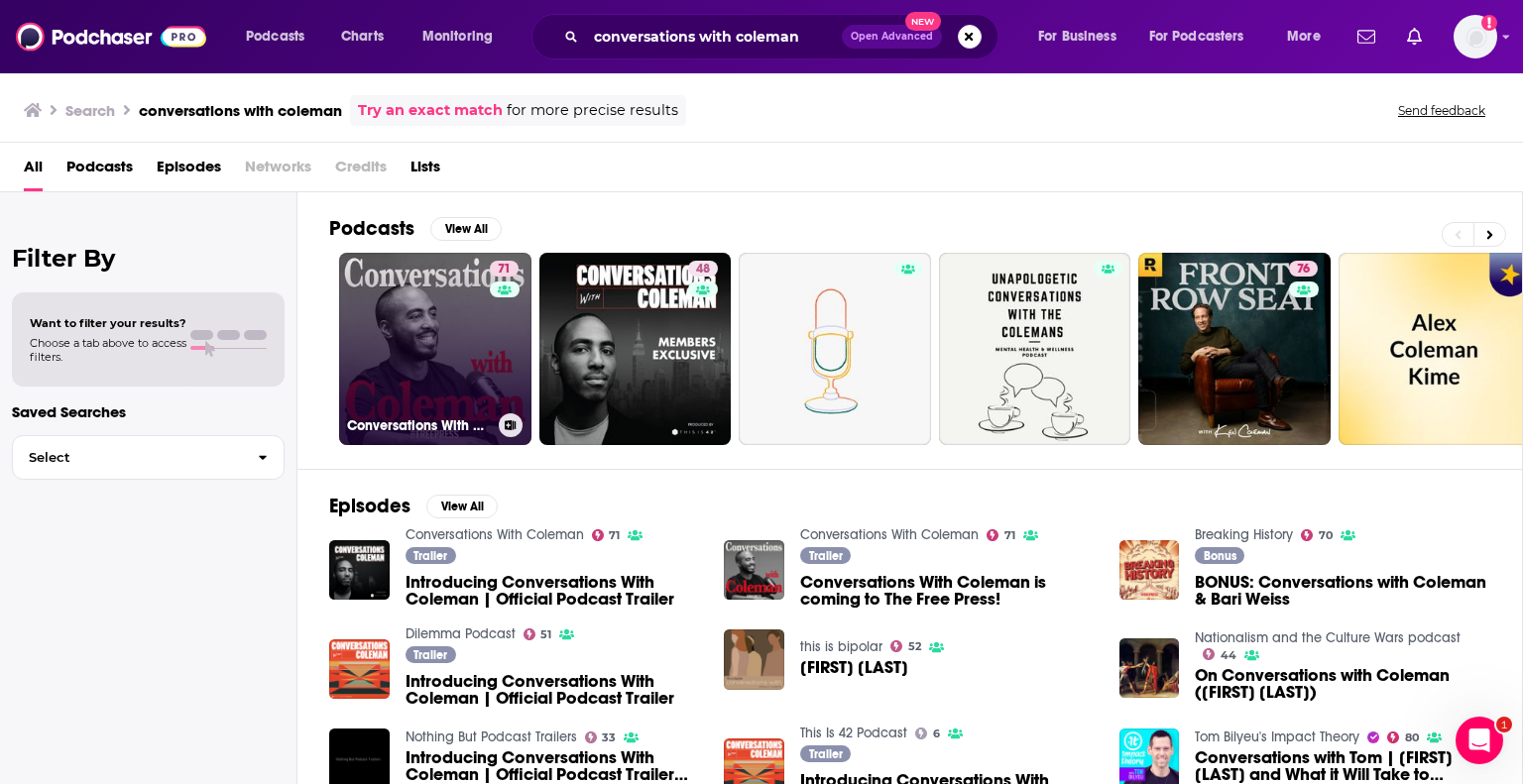 click on "71 Conversations With Coleman" at bounding box center (435, 349) 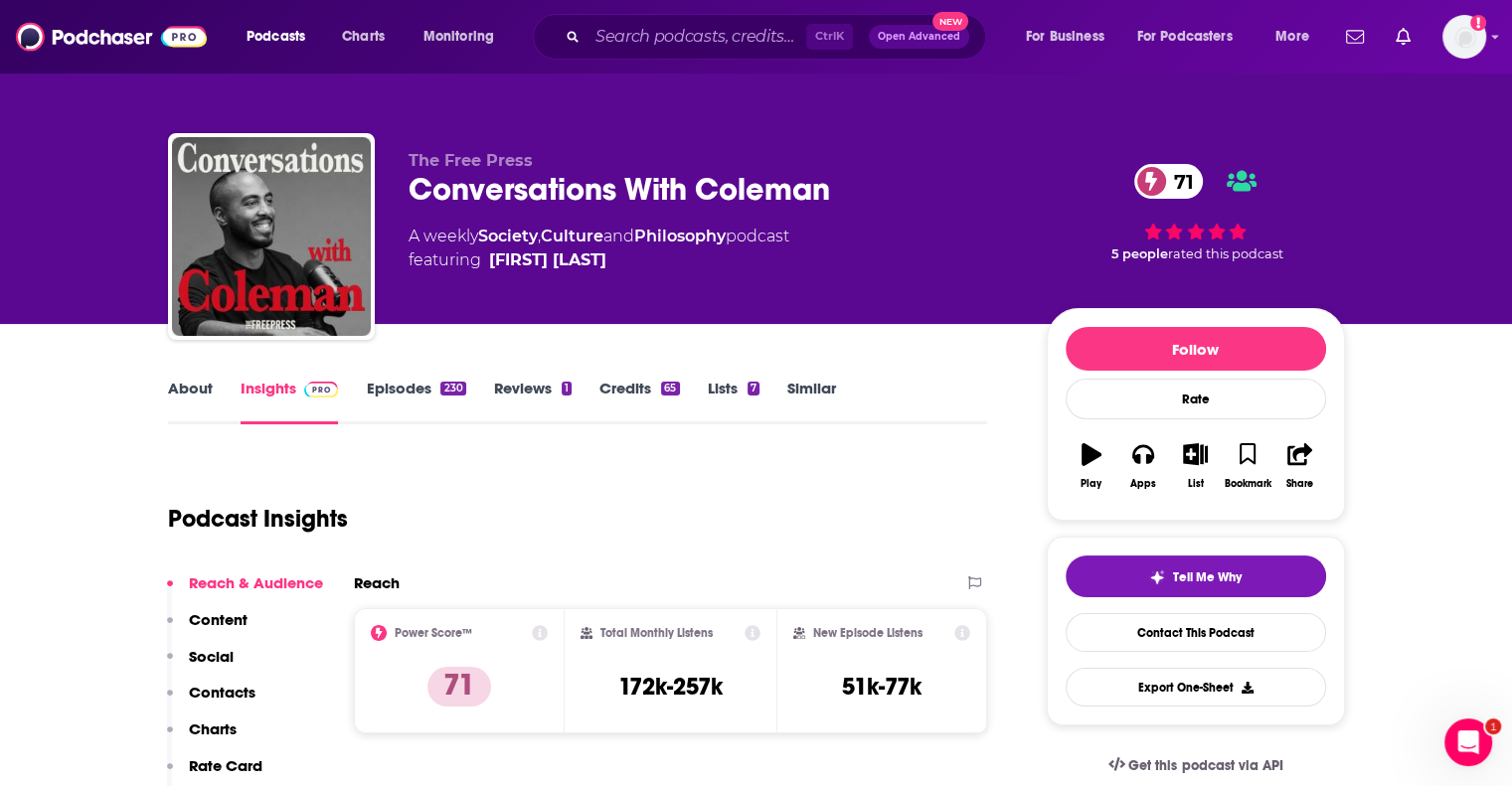 scroll, scrollTop: 99, scrollLeft: 0, axis: vertical 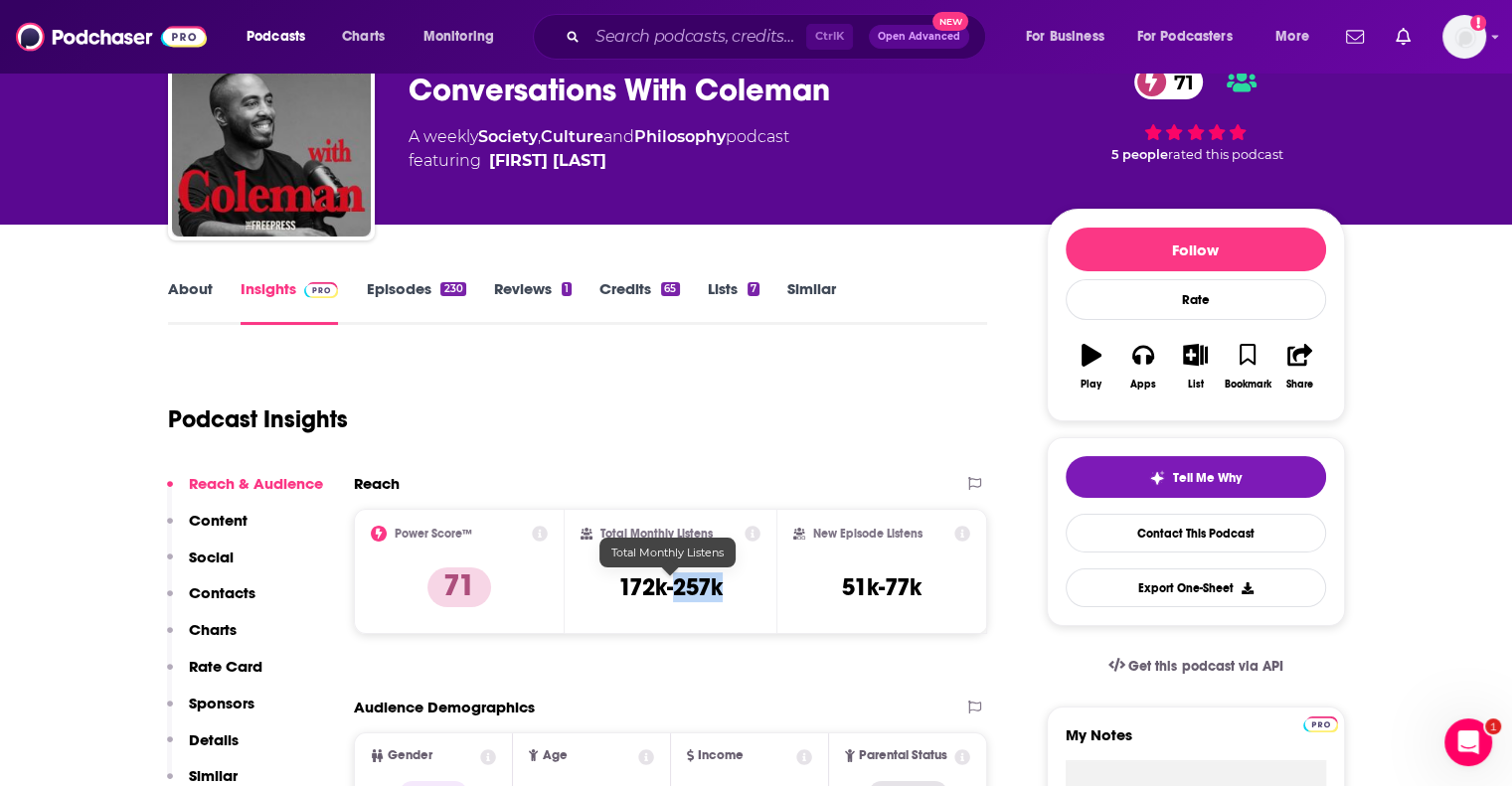 drag, startPoint x: 732, startPoint y: 588, endPoint x: 676, endPoint y: 587, distance: 56.008928 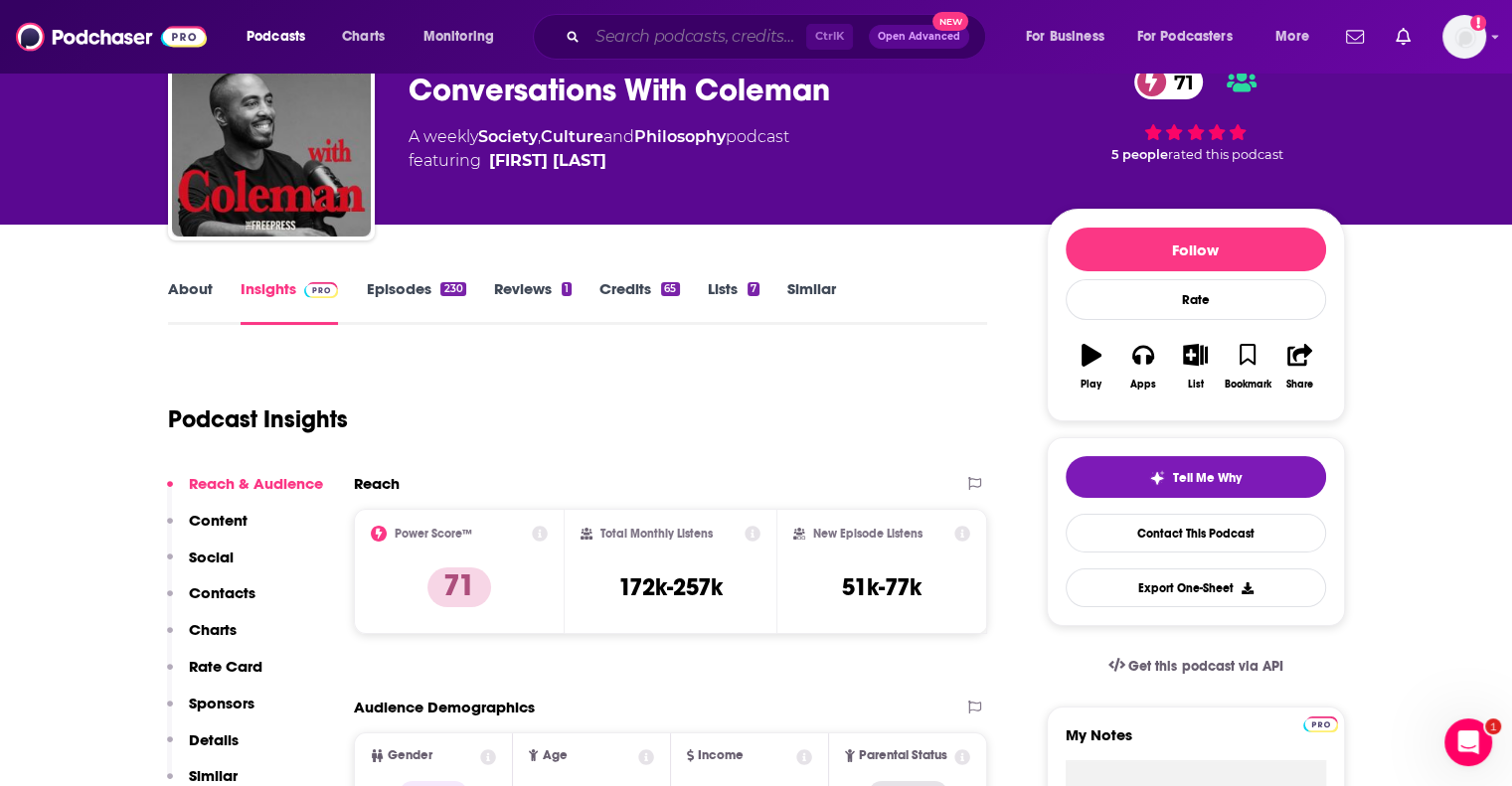 click at bounding box center (697, 37) 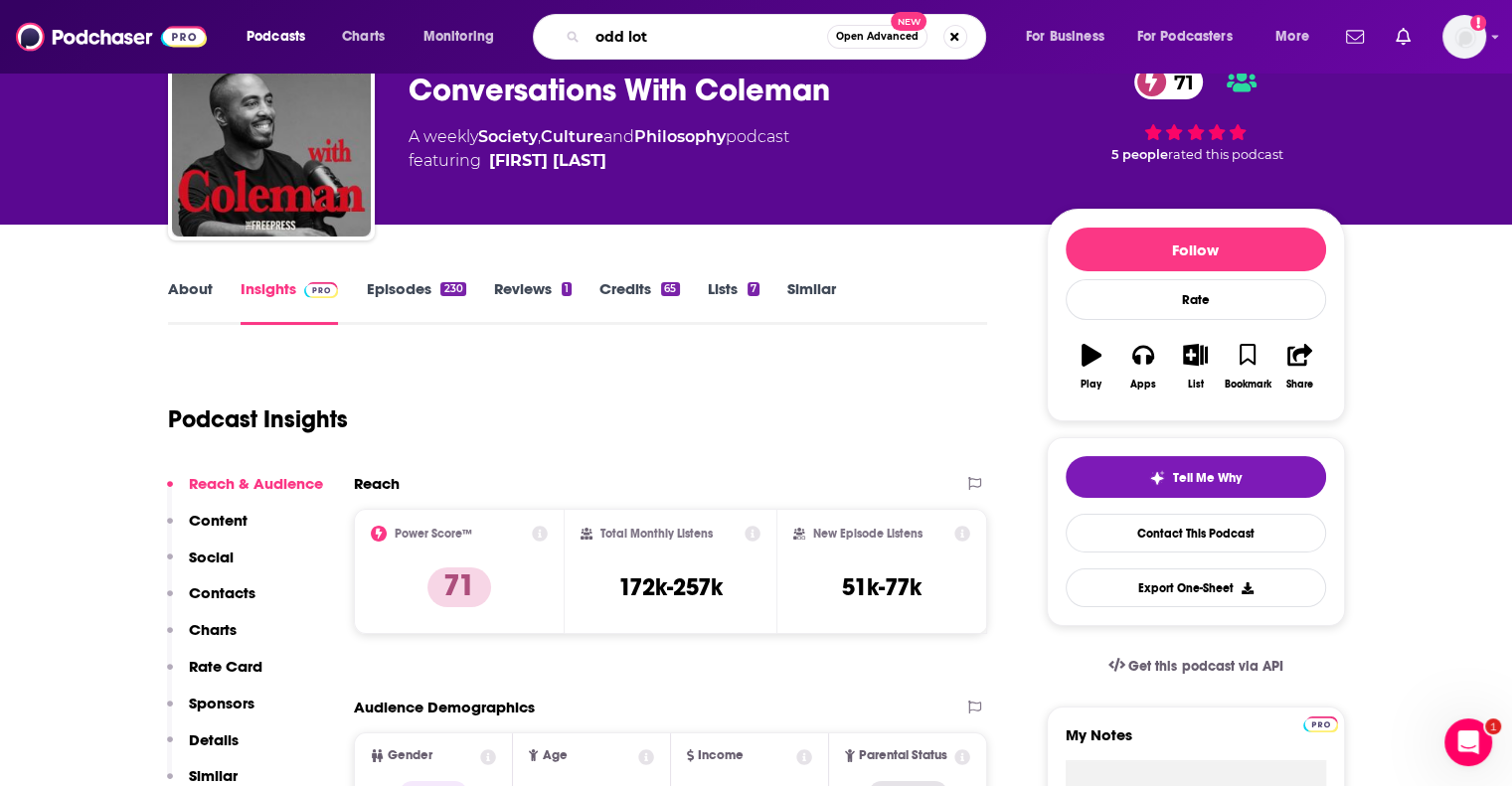 type on "odd lots" 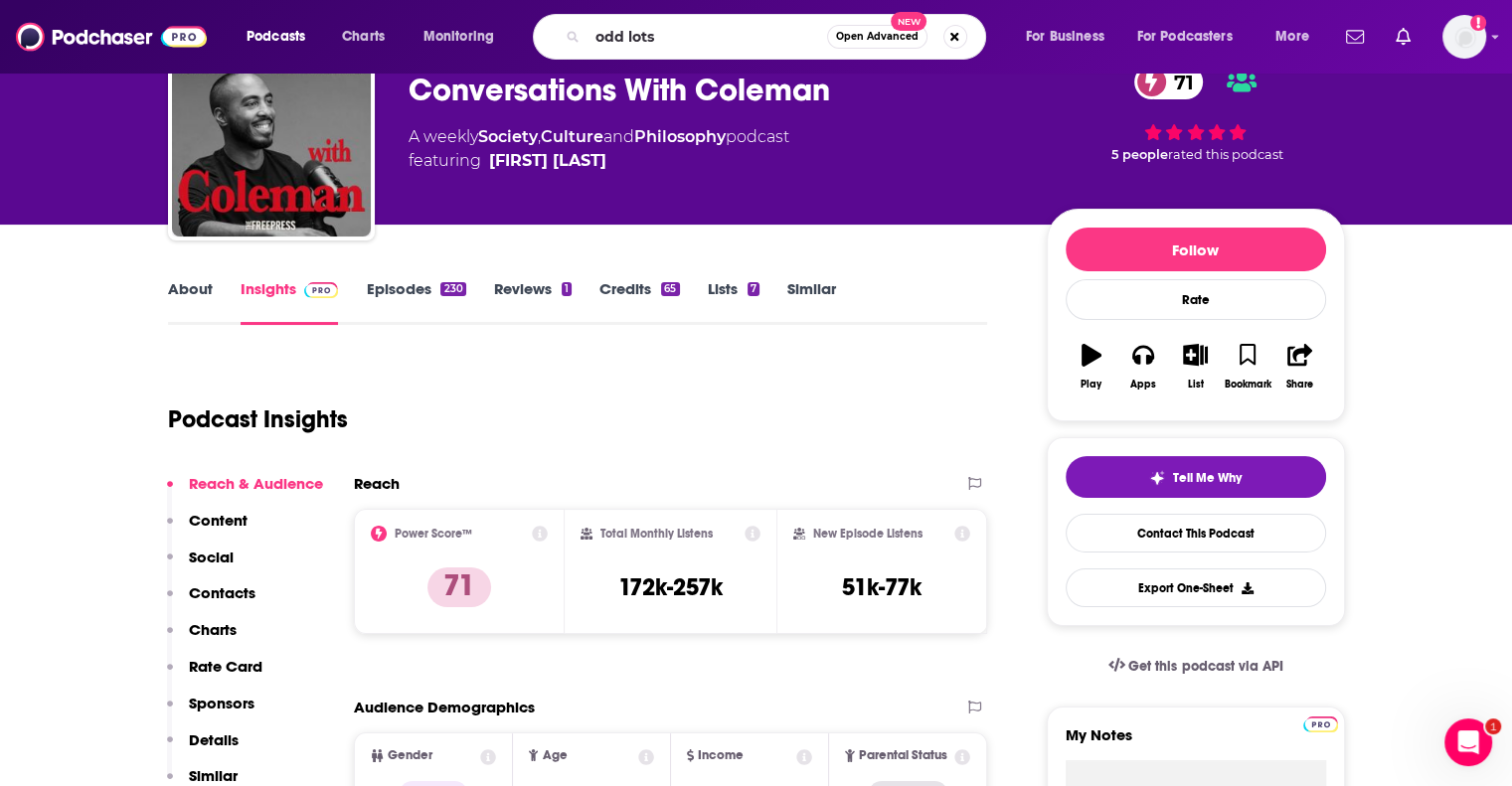 scroll, scrollTop: 0, scrollLeft: 0, axis: both 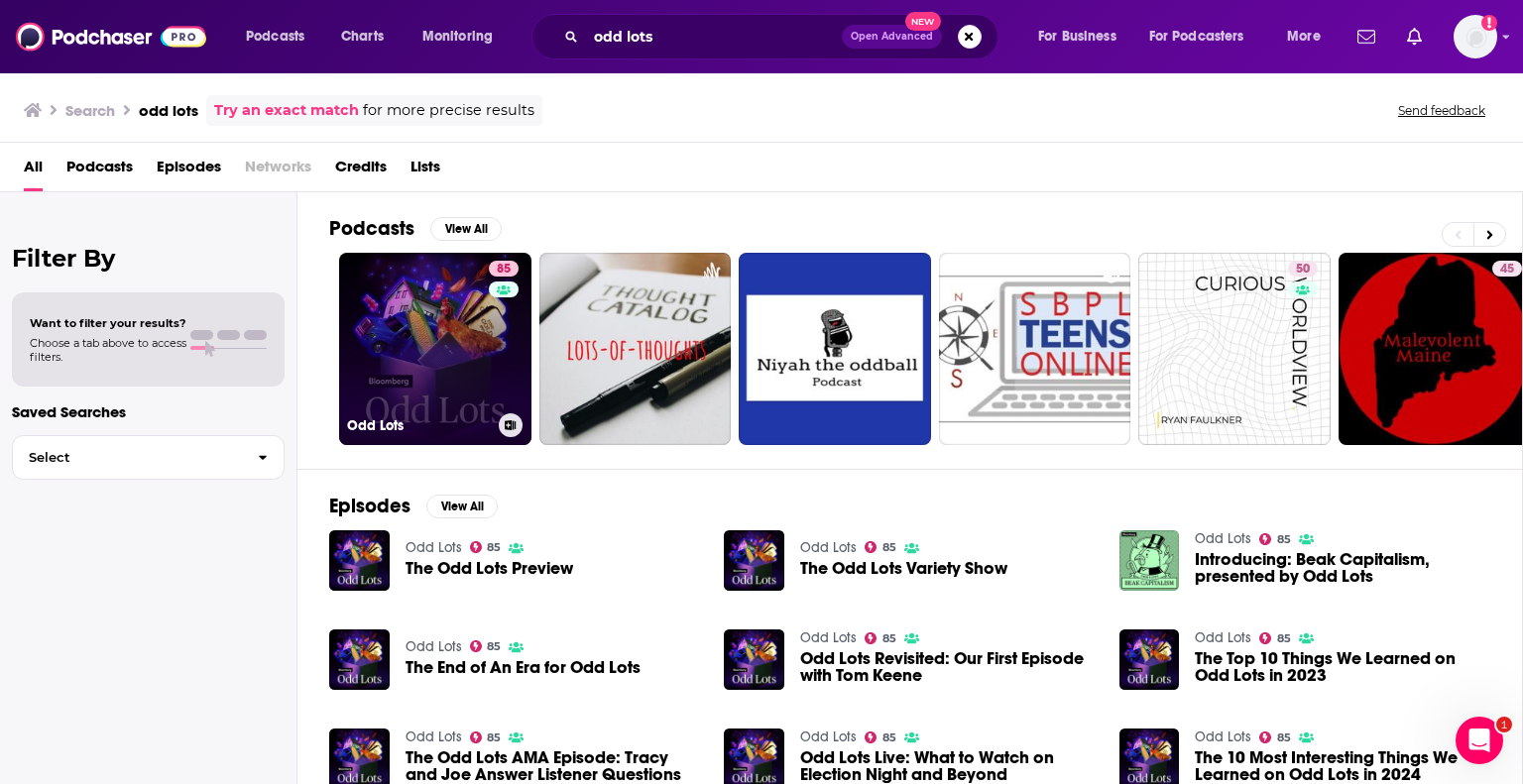 click on "85 Odd Lots" at bounding box center [435, 349] 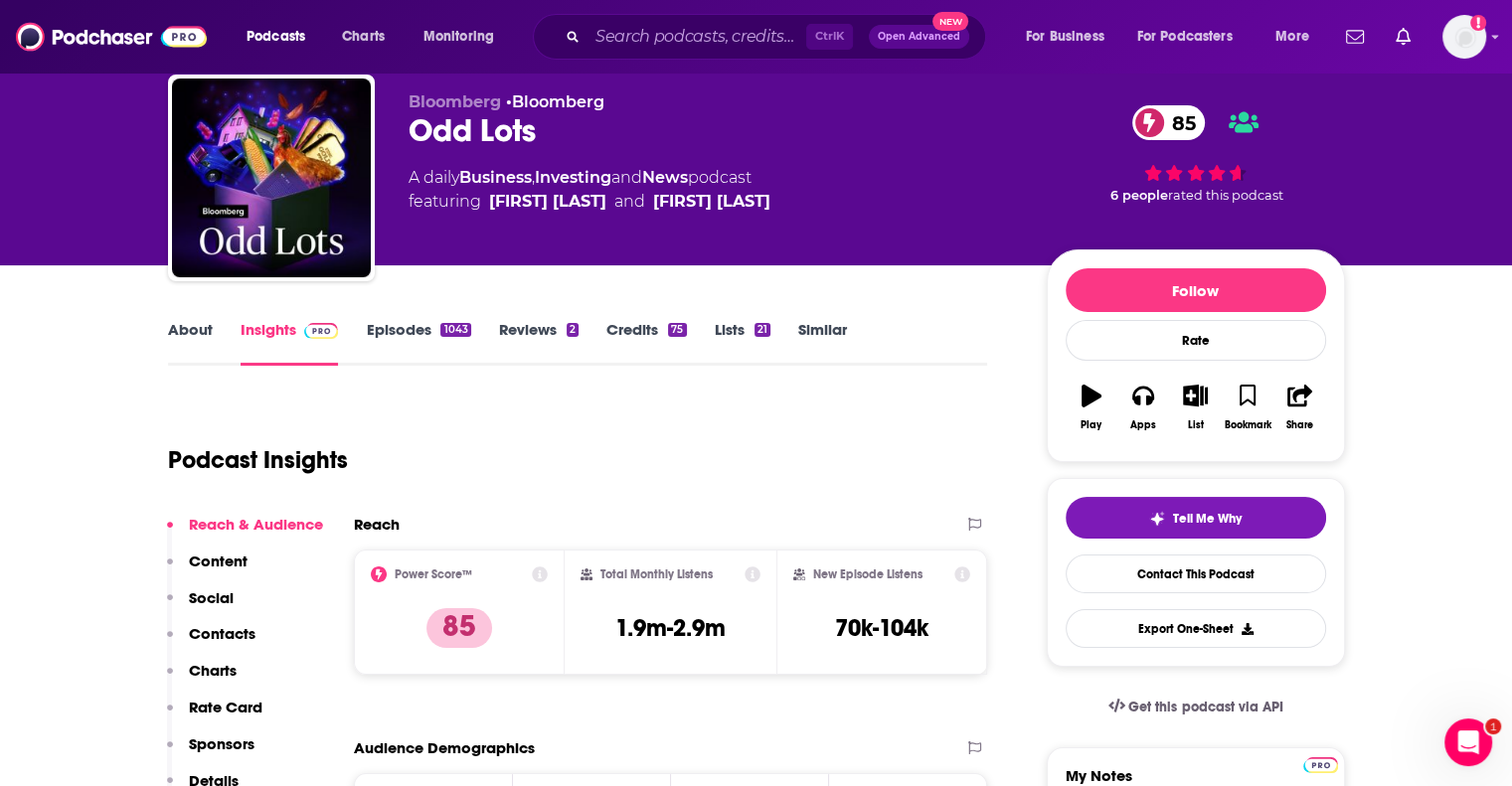 scroll, scrollTop: 0, scrollLeft: 0, axis: both 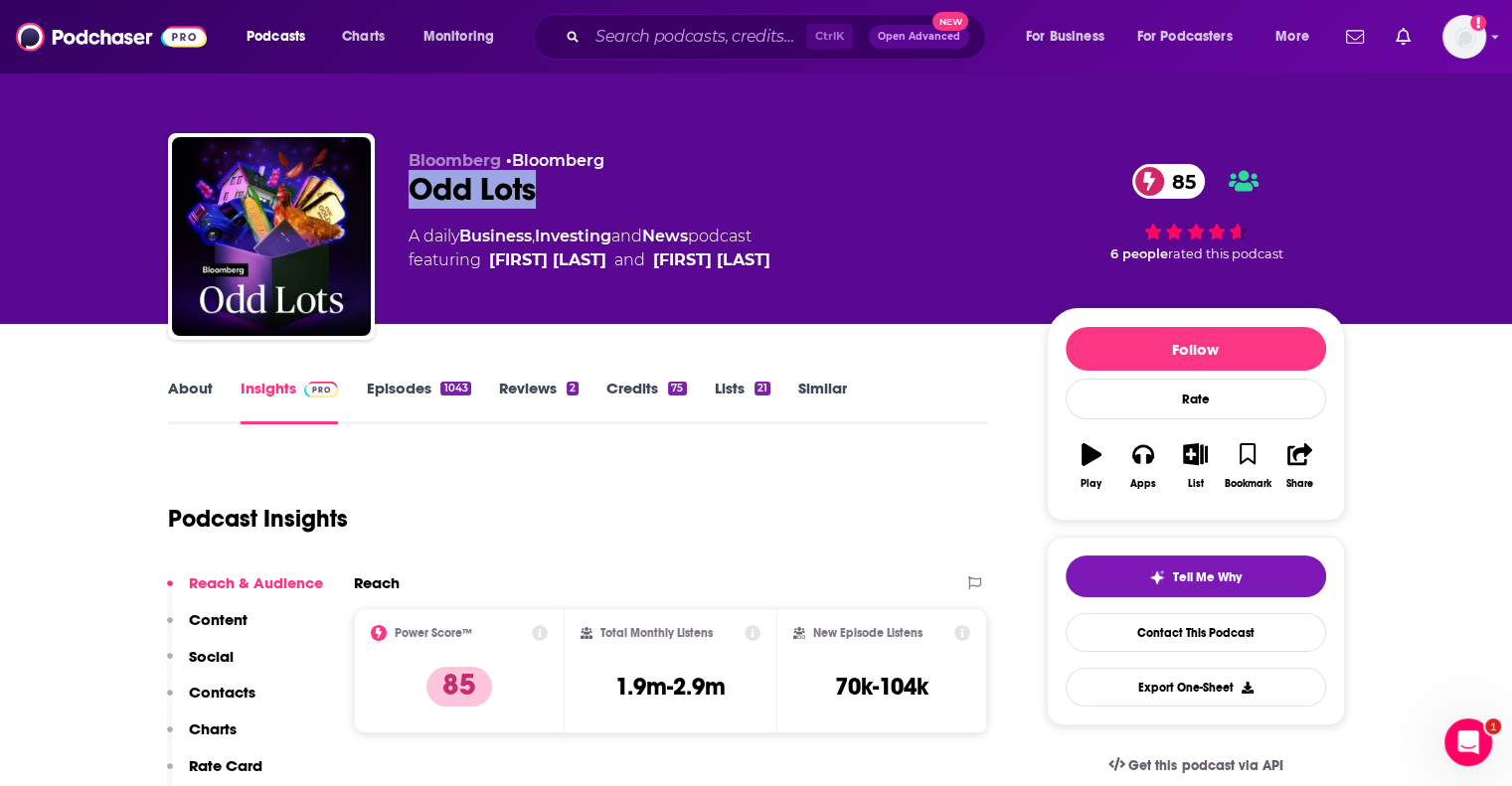 drag, startPoint x: 575, startPoint y: 193, endPoint x: 381, endPoint y: 194, distance: 194.00258 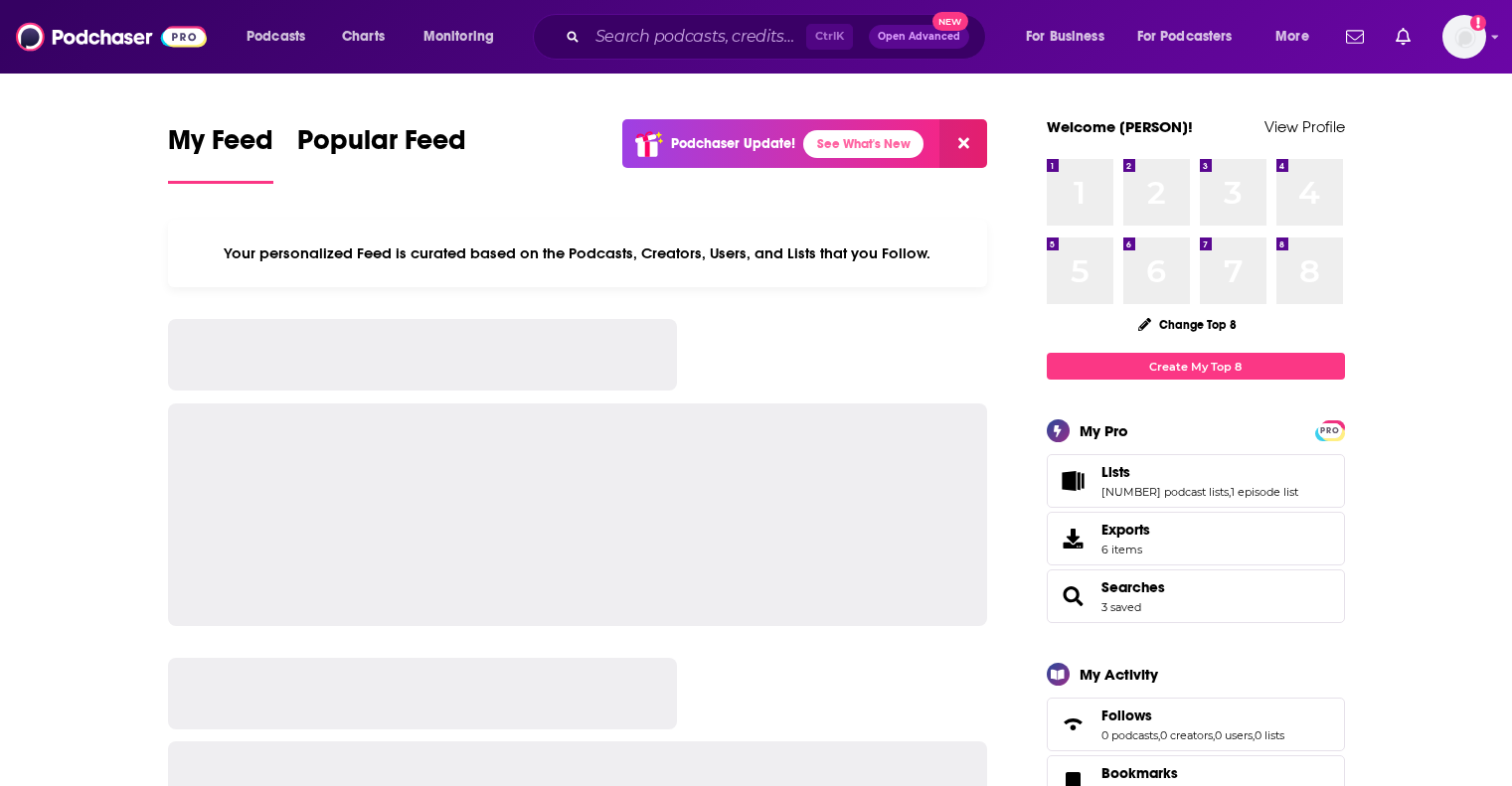scroll, scrollTop: 0, scrollLeft: 0, axis: both 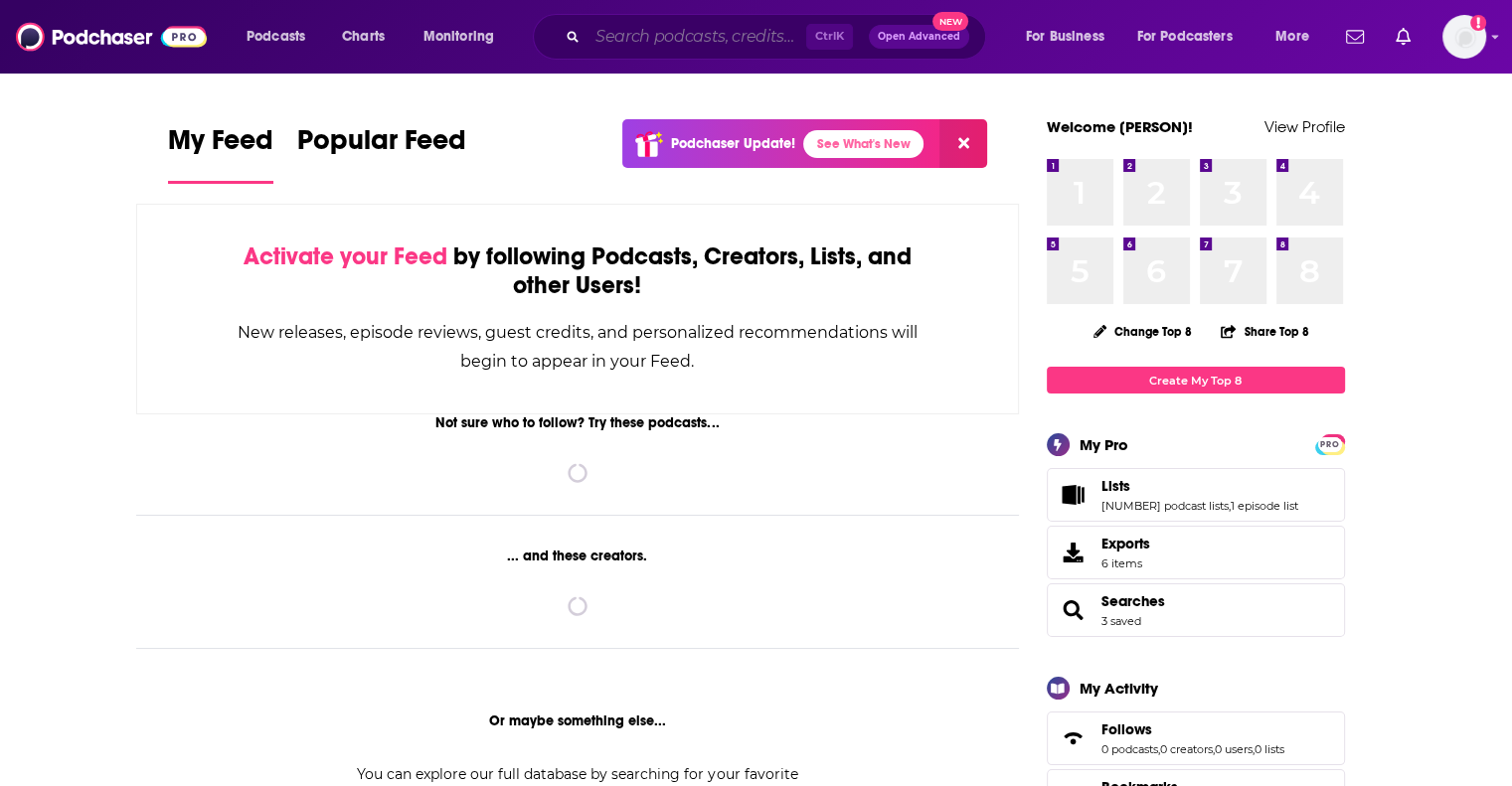 click at bounding box center (697, 37) 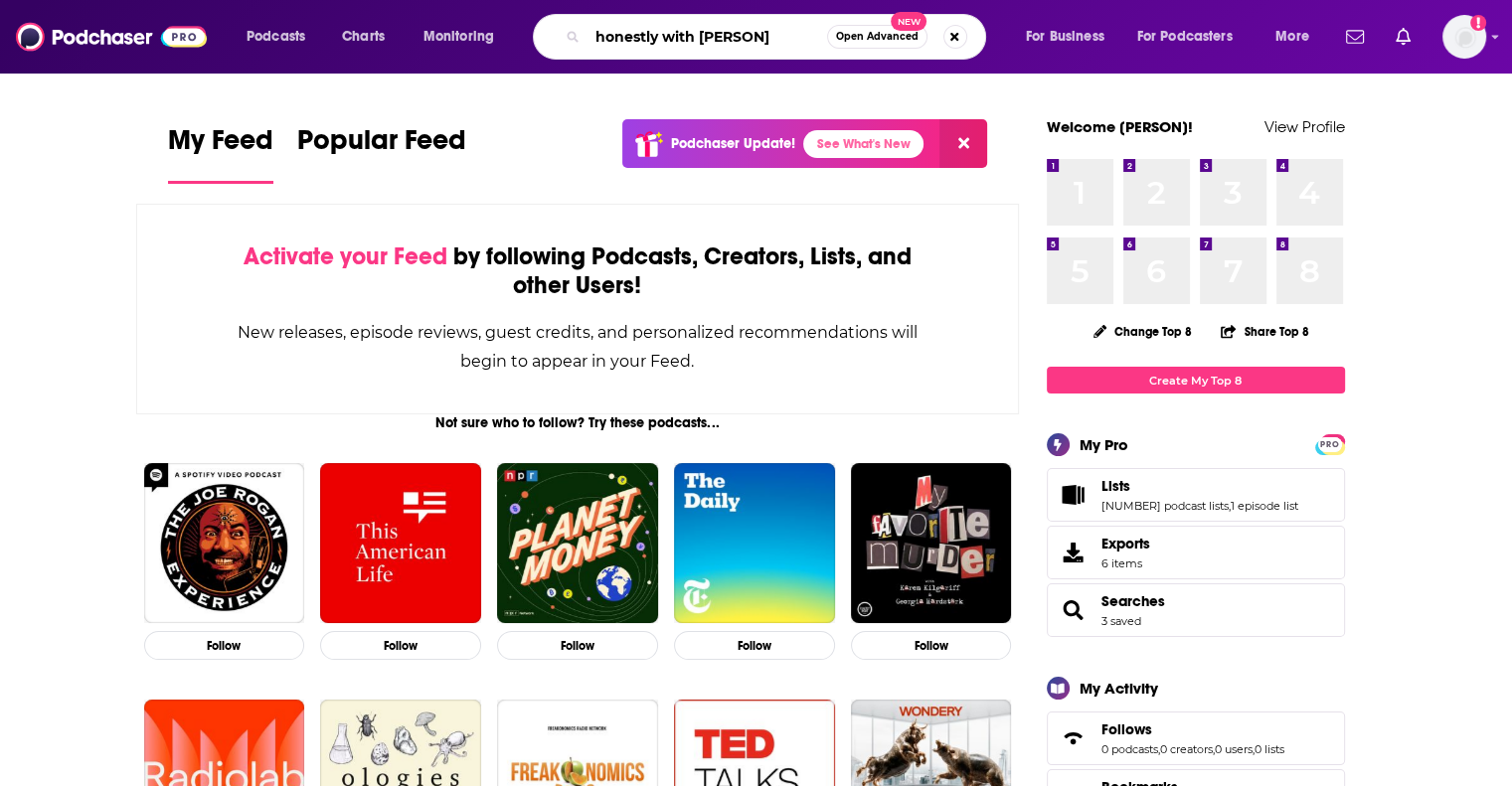 type on "honestly with bari weiss" 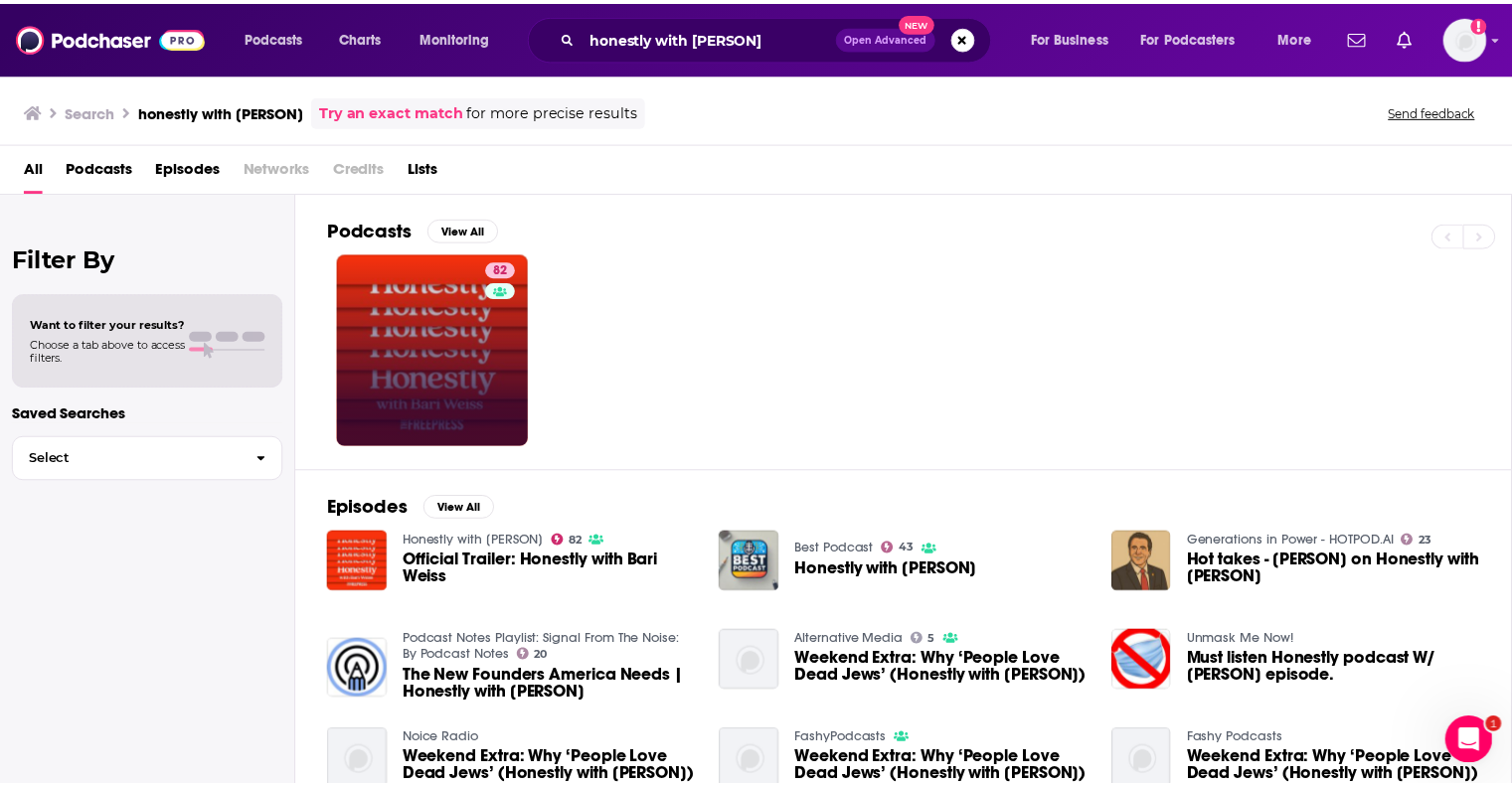 scroll, scrollTop: 0, scrollLeft: 0, axis: both 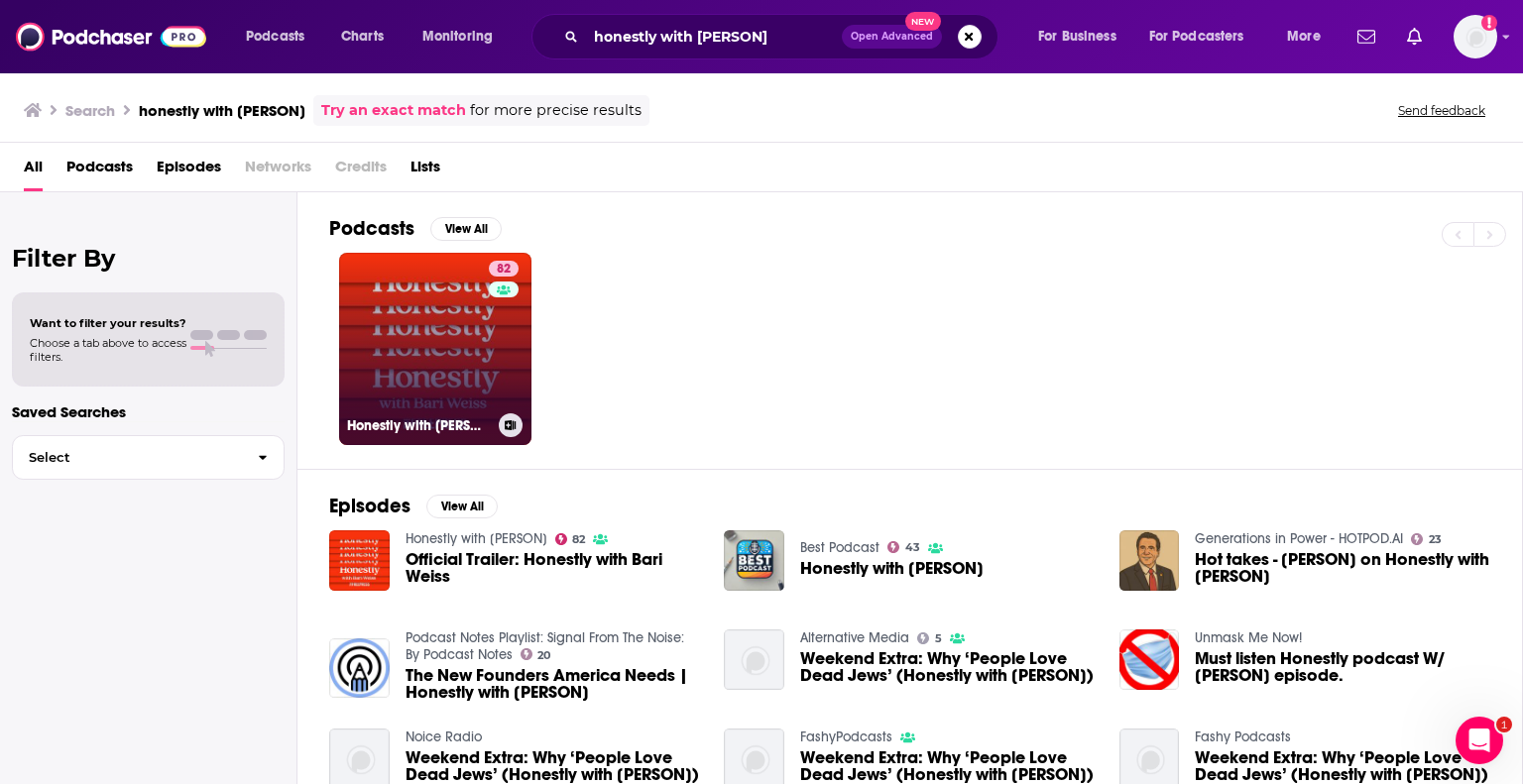 click on "82 Honestly with Bari Weiss" at bounding box center [435, 349] 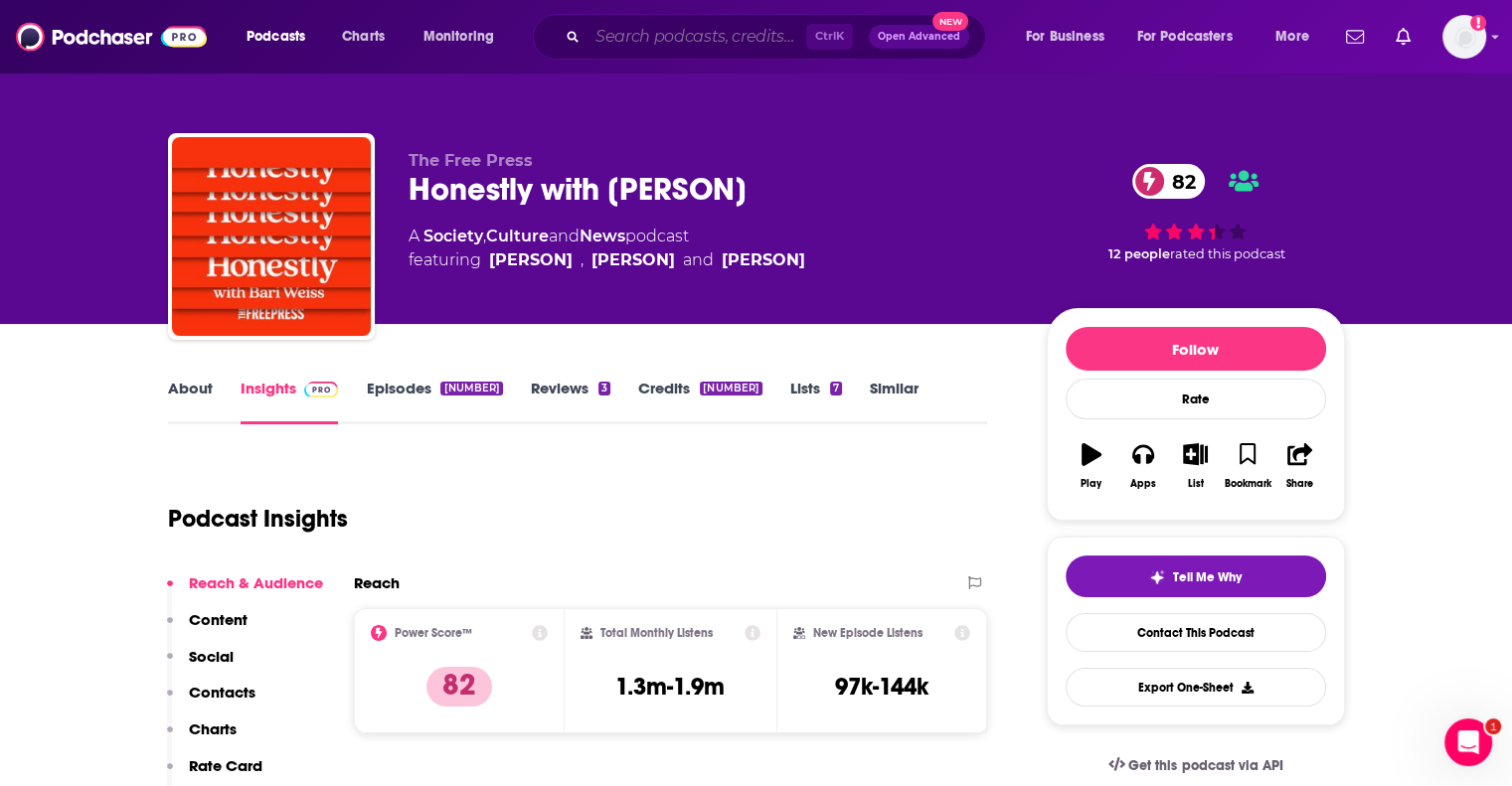 click at bounding box center (697, 37) 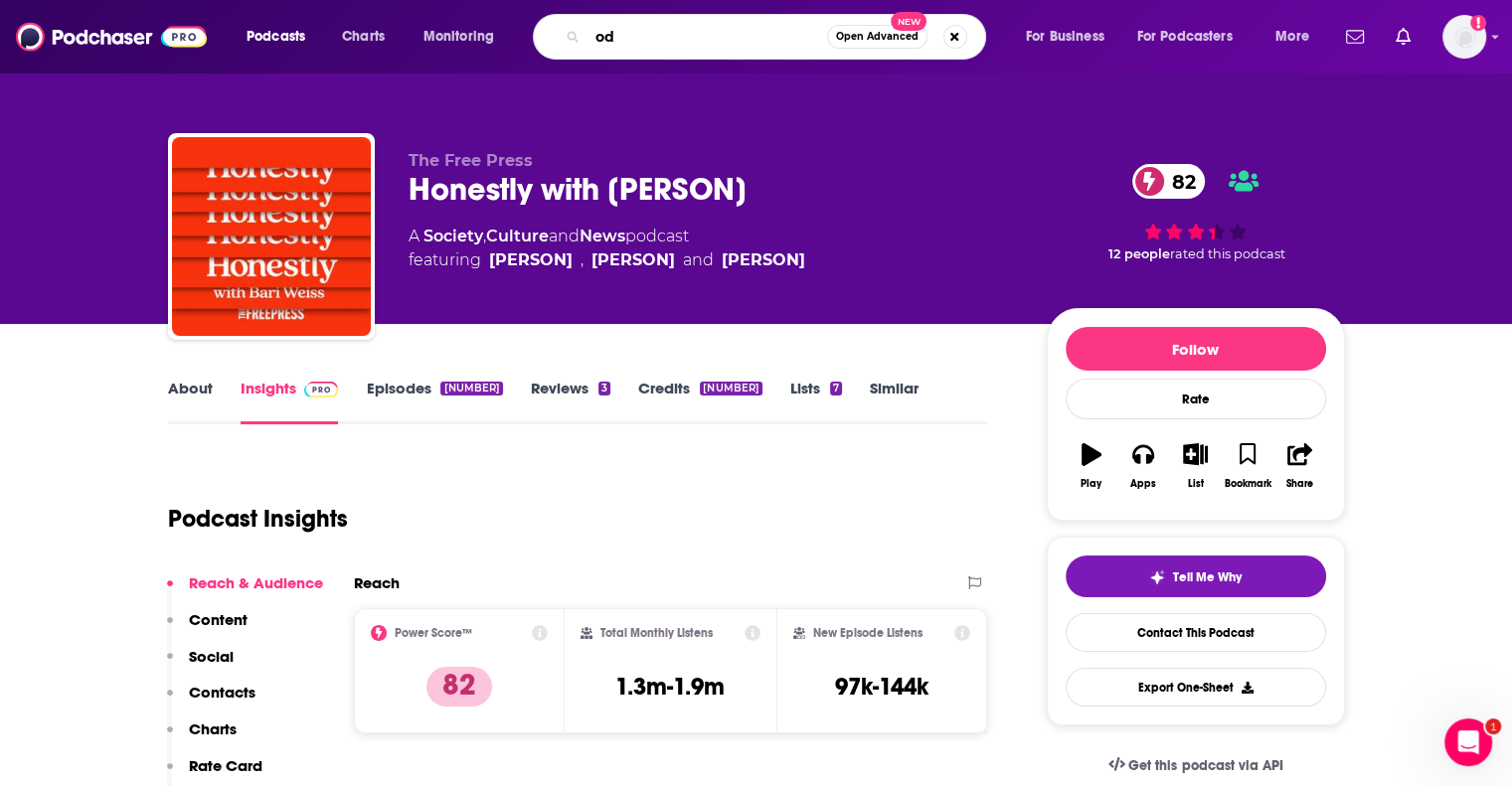 type on "o" 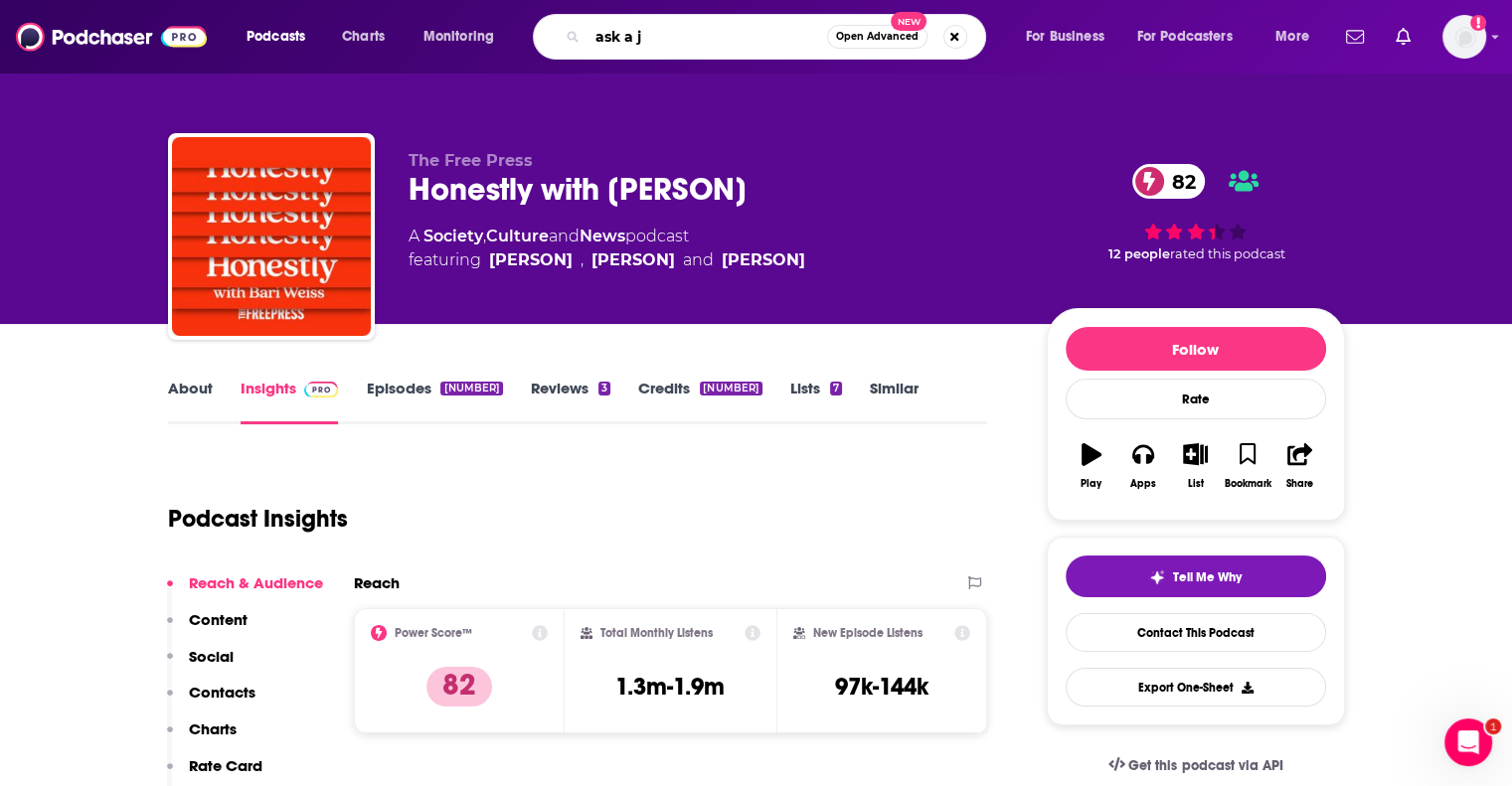 type on "ask a jew" 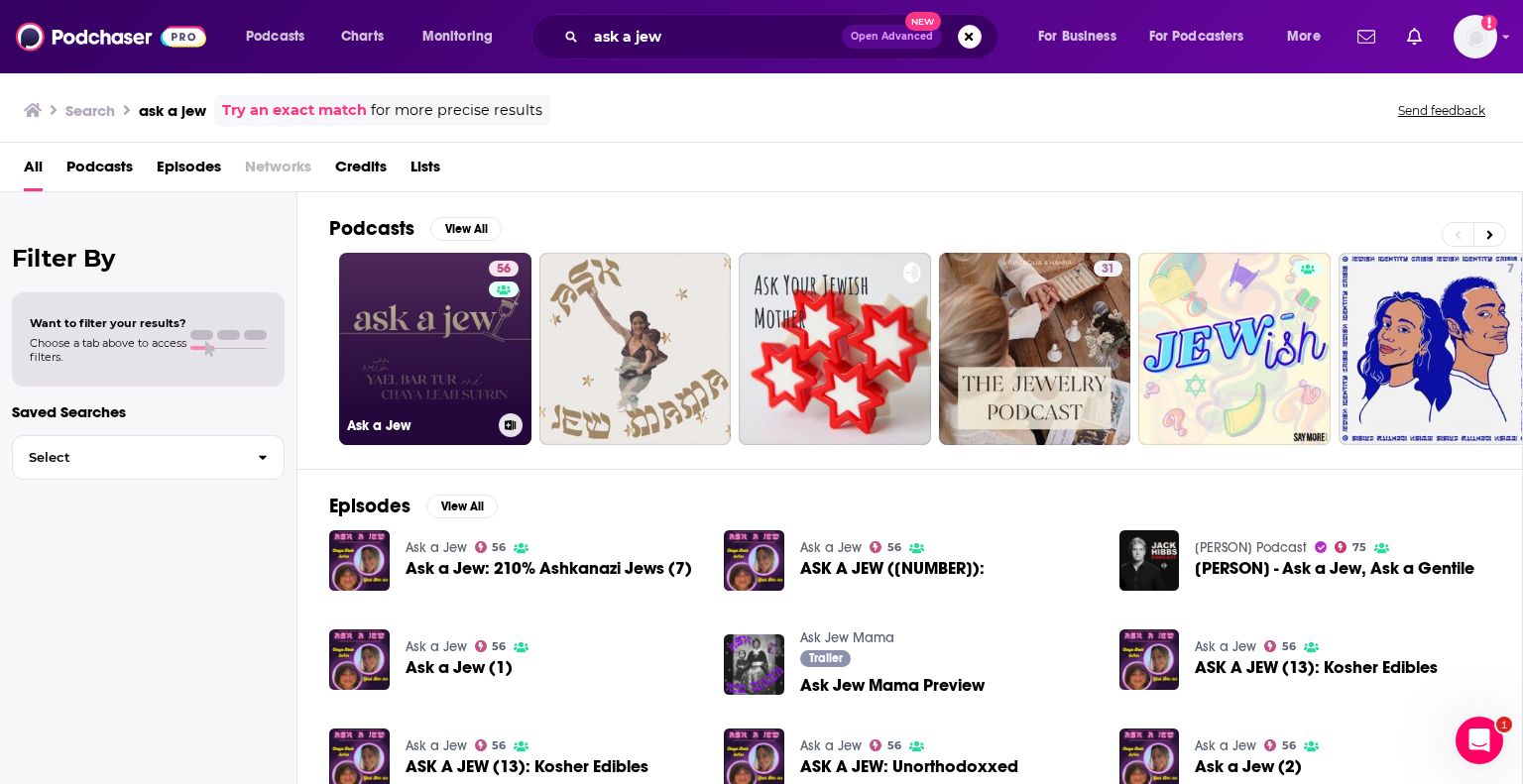 click on "56 Ask a Jew" at bounding box center (435, 349) 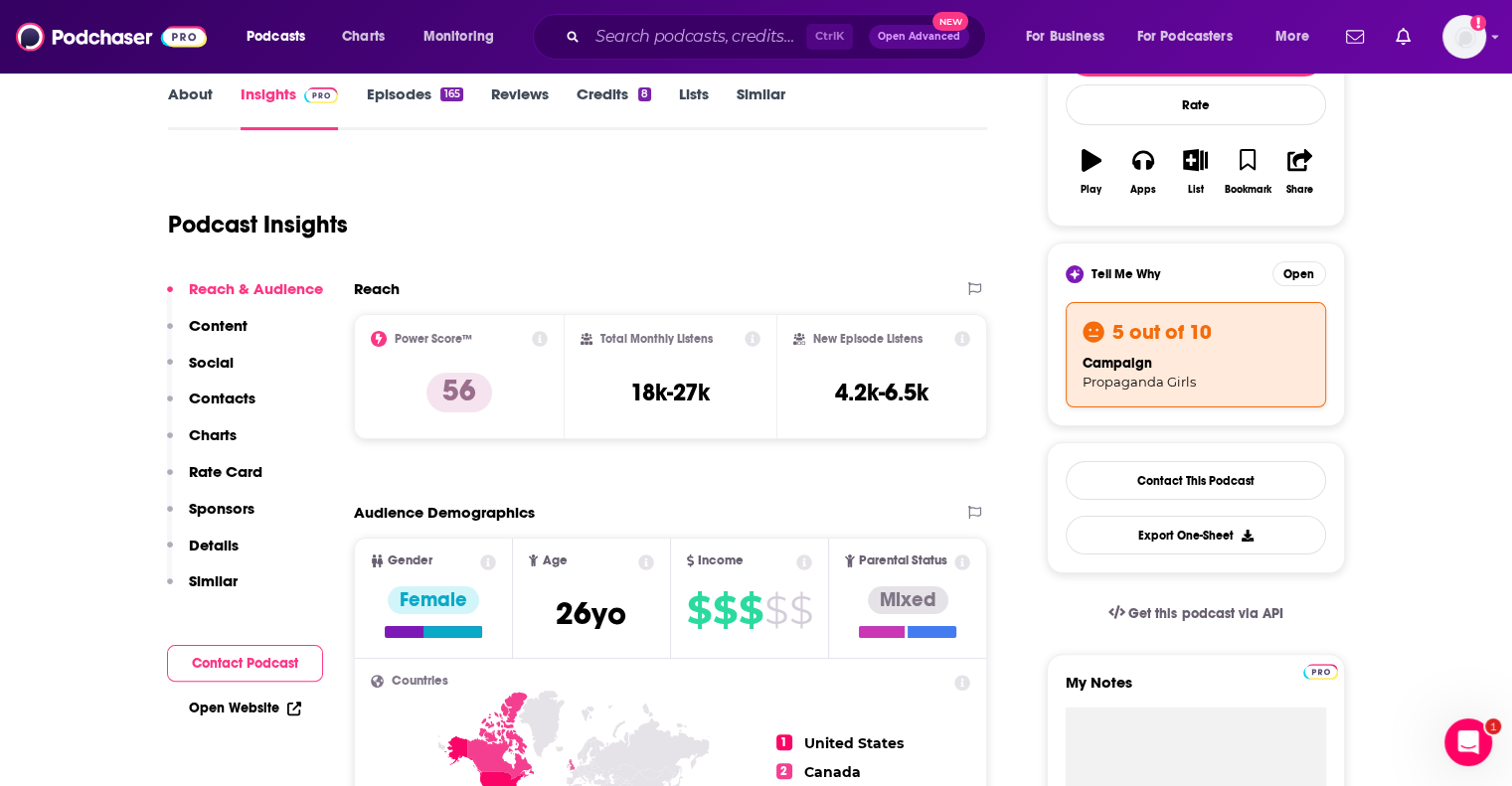 scroll, scrollTop: 298, scrollLeft: 0, axis: vertical 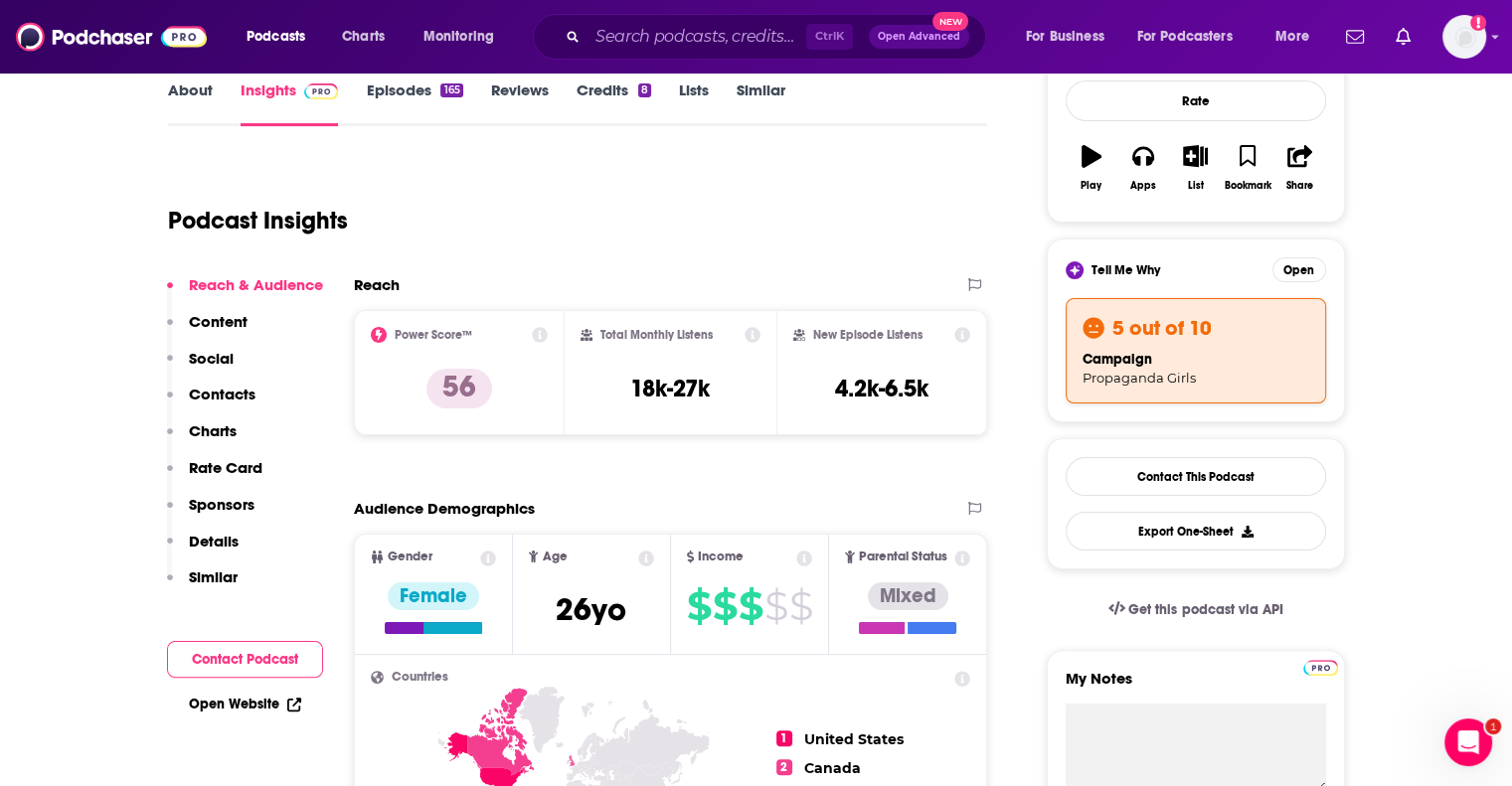 click on "Episodes 165" at bounding box center (414, 103) 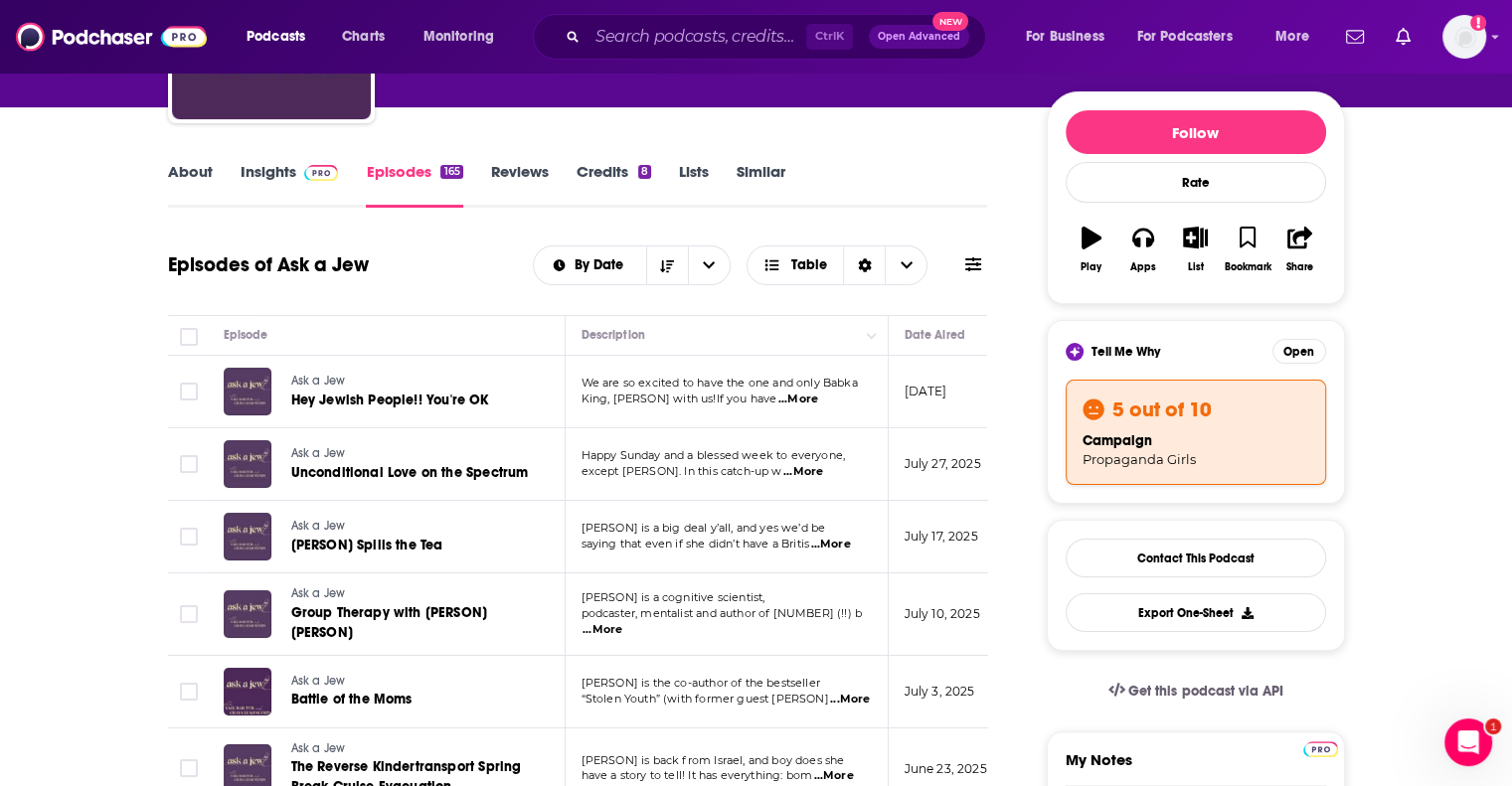 scroll, scrollTop: 199, scrollLeft: 0, axis: vertical 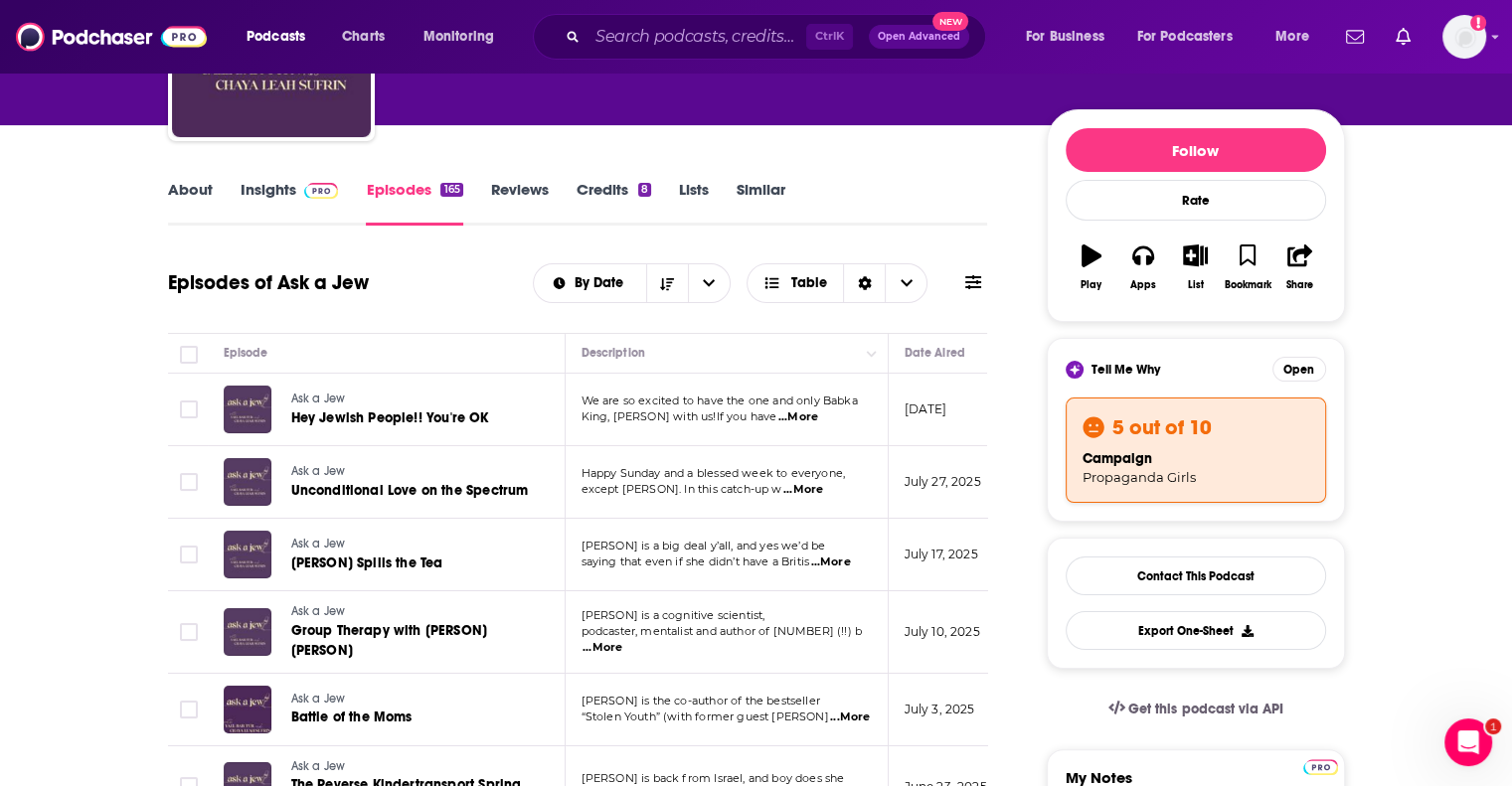 click on "...More" at bounding box center (798, 417) 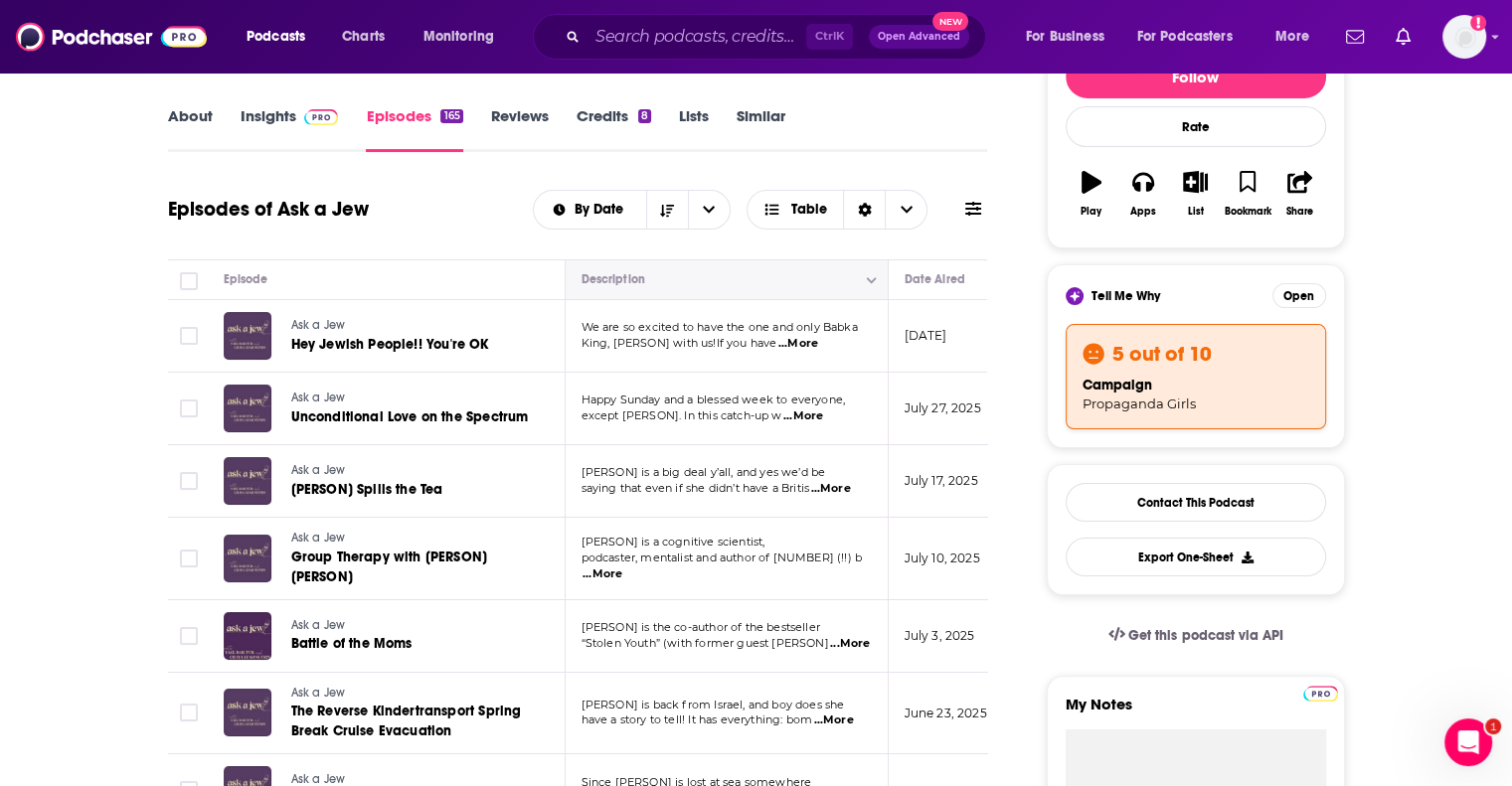 scroll, scrollTop: 397, scrollLeft: 0, axis: vertical 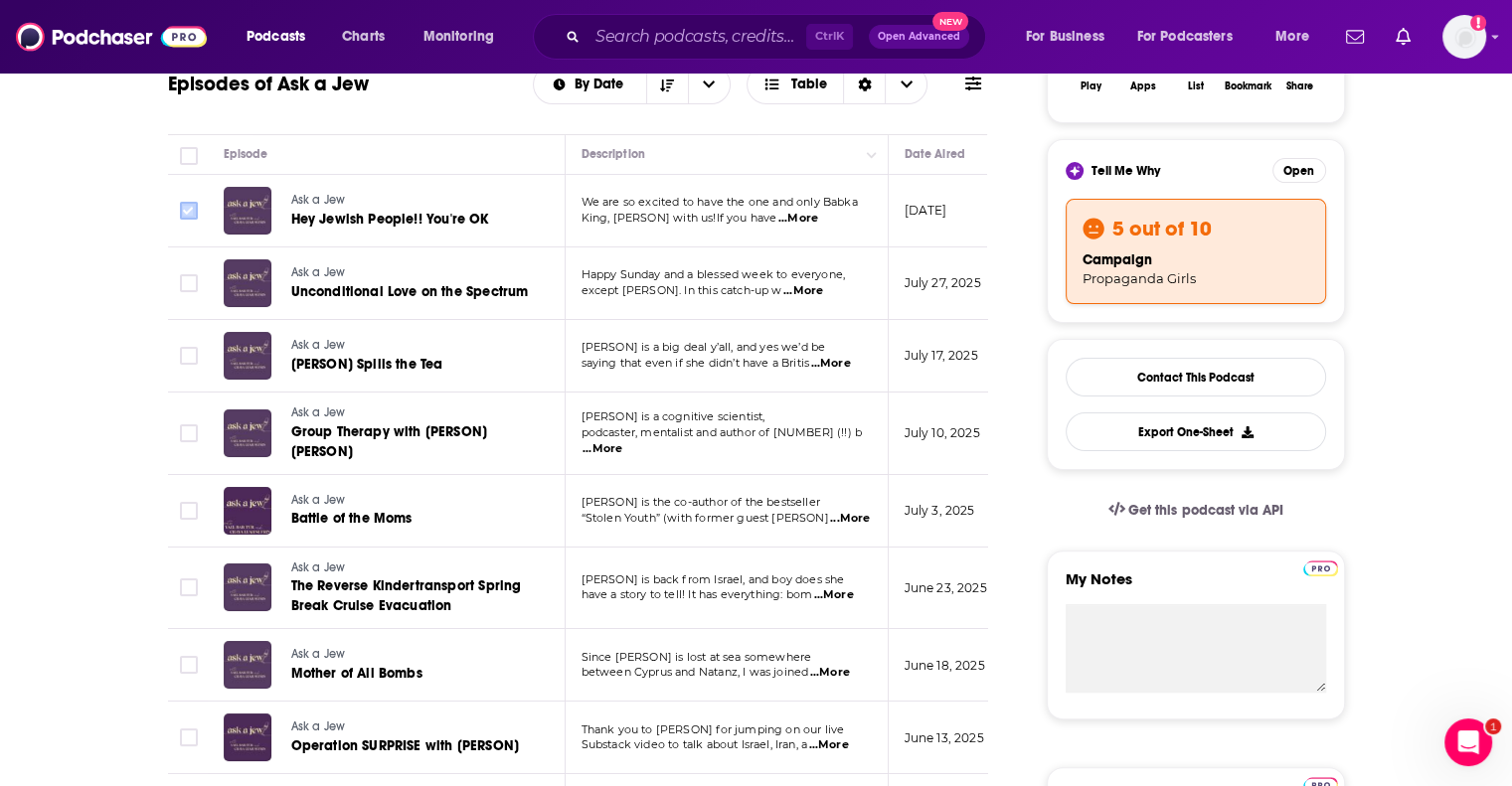 click at bounding box center (189, 211) 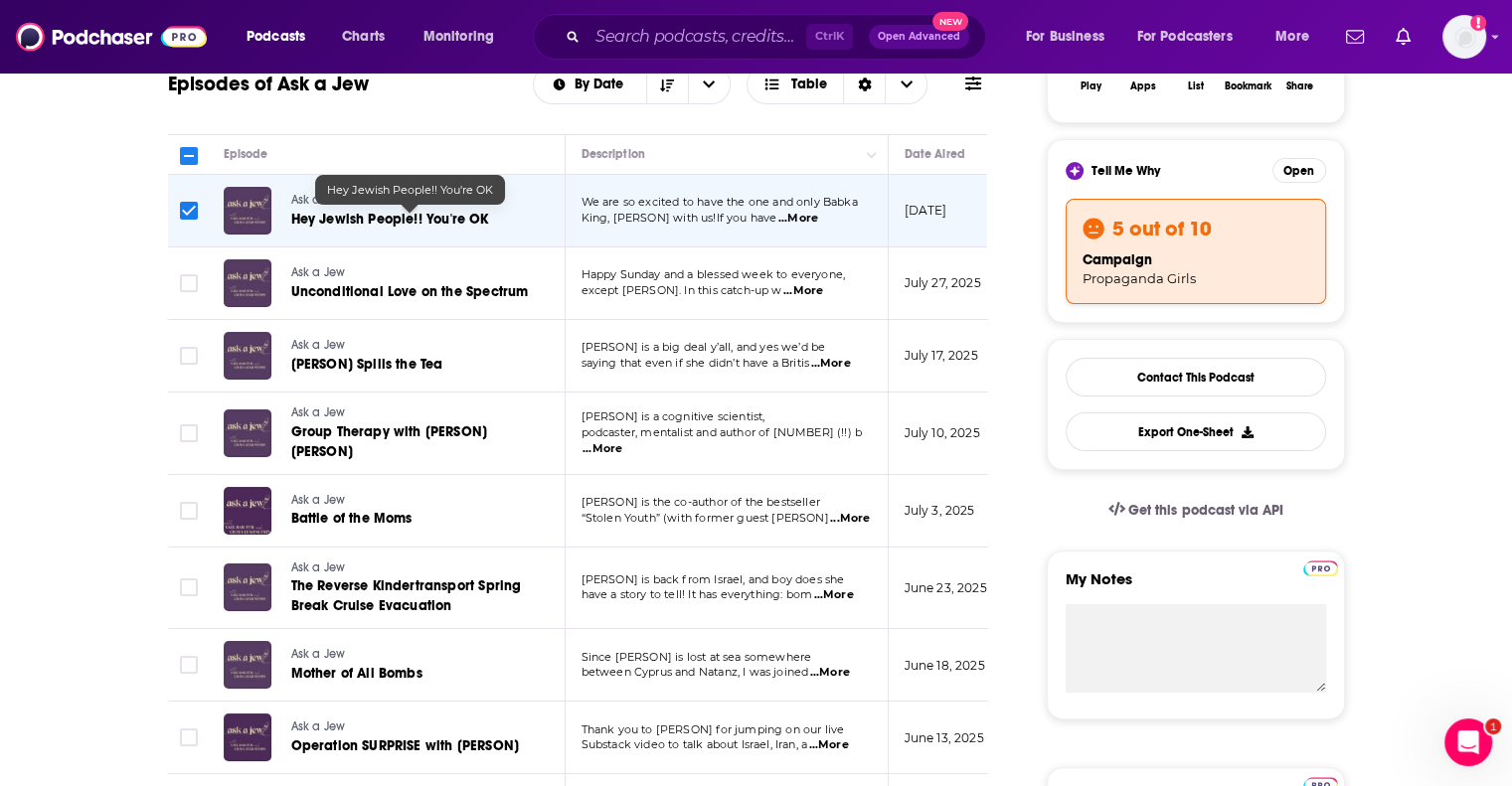 click on "Hey Jewish People!! You're OK" at bounding box center [390, 219] 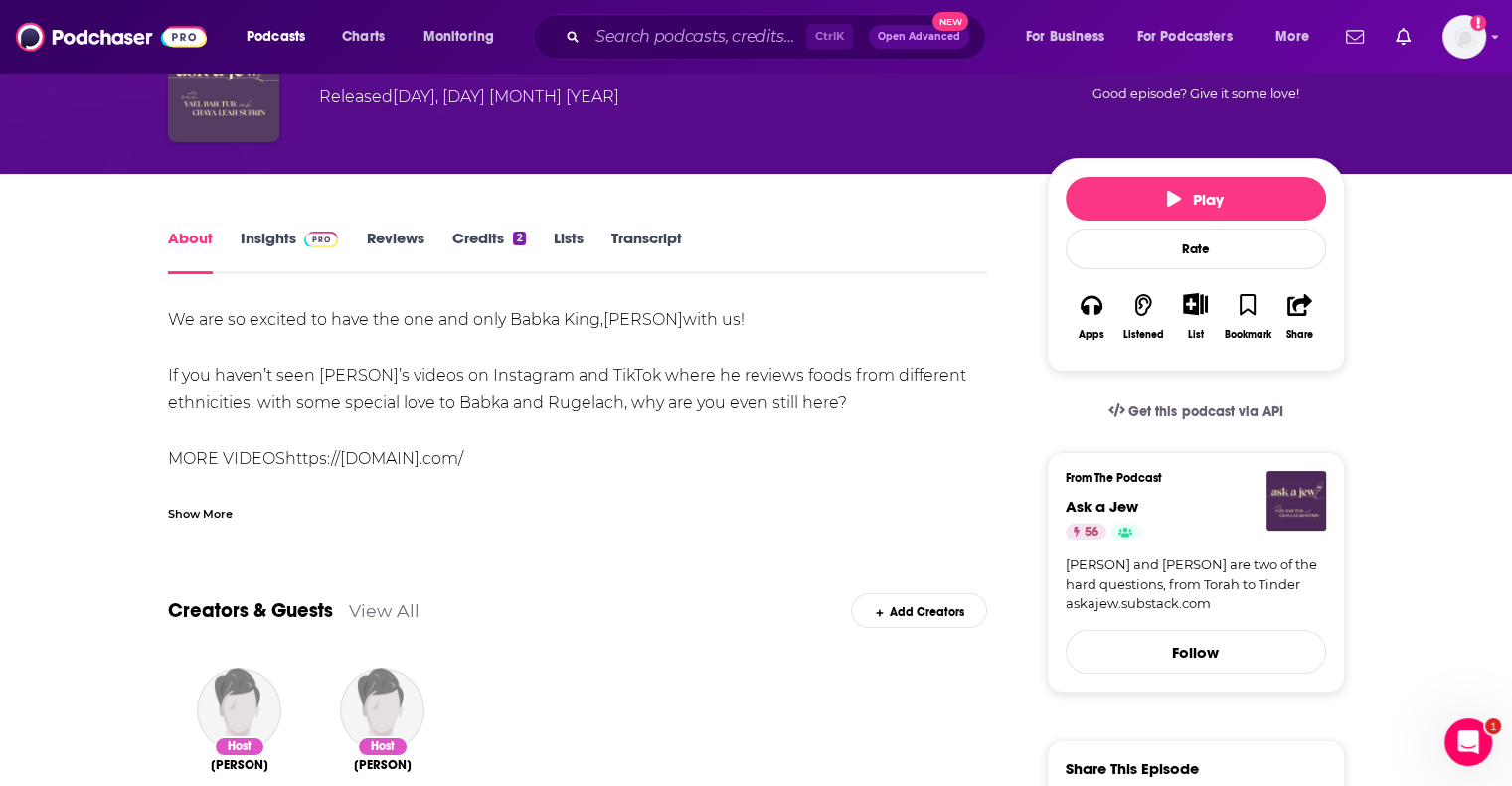 scroll, scrollTop: 0, scrollLeft: 0, axis: both 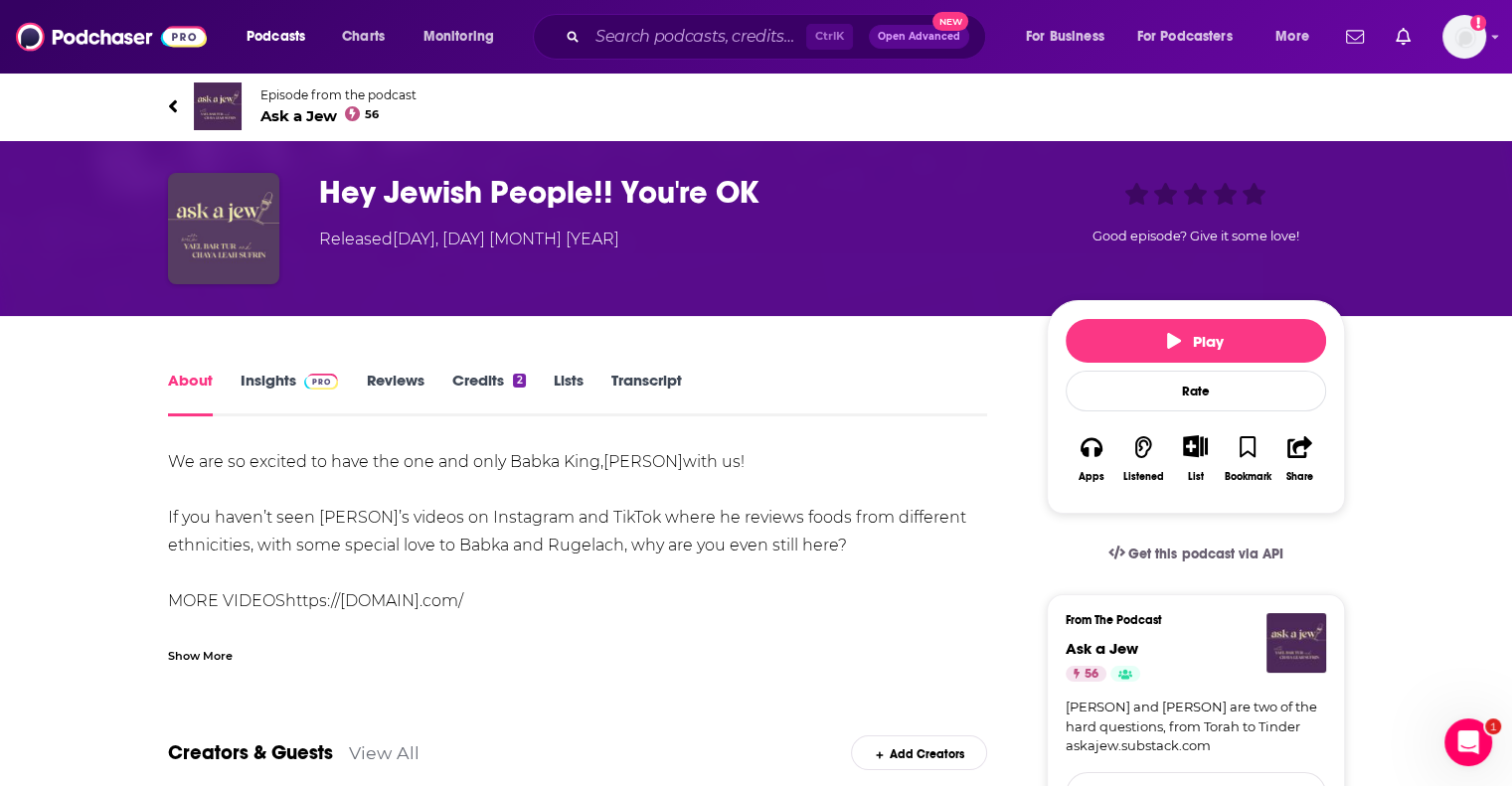 click on "Ask a Jew 56" at bounding box center (338, 115) 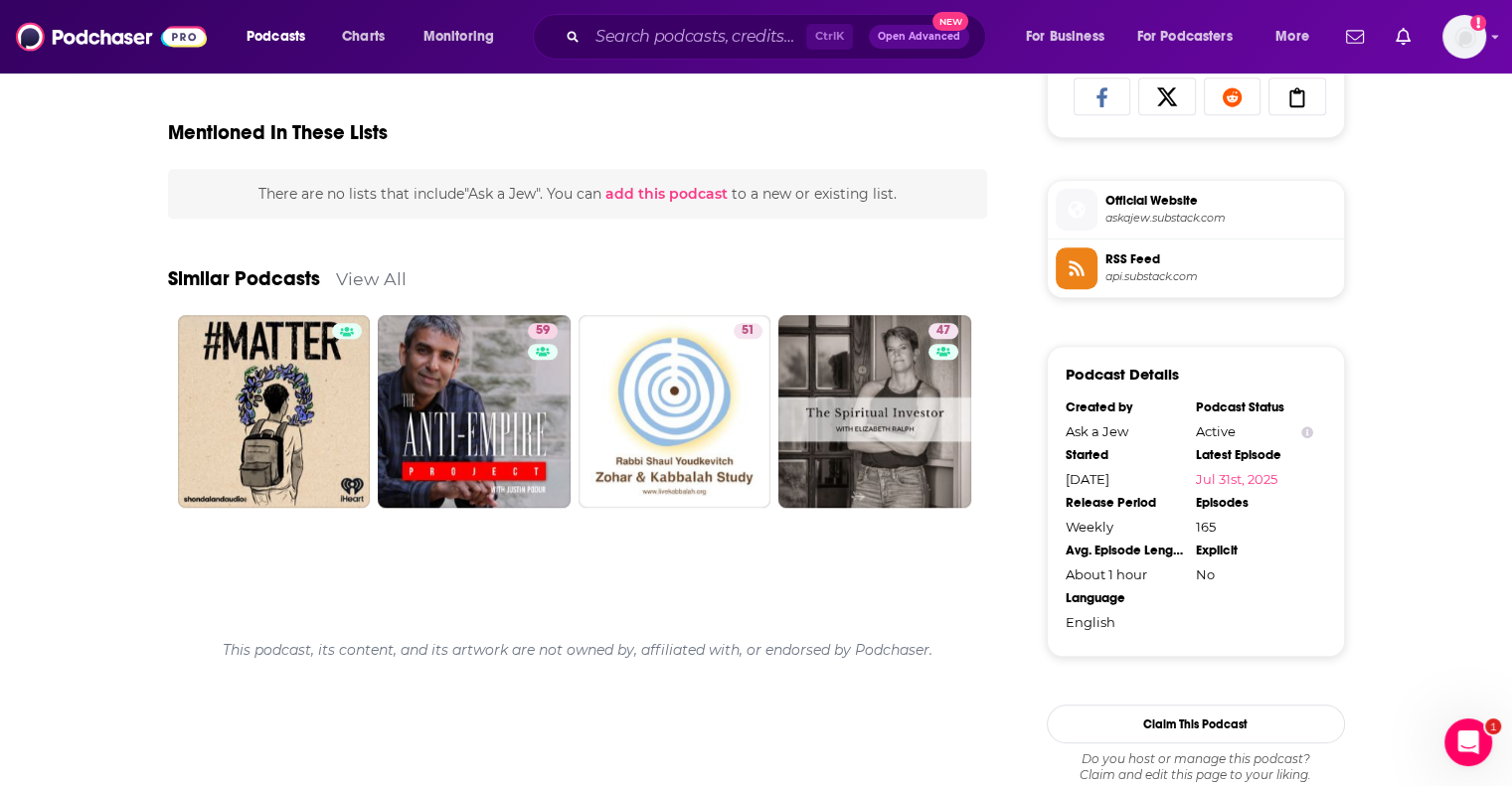 scroll, scrollTop: 1491, scrollLeft: 0, axis: vertical 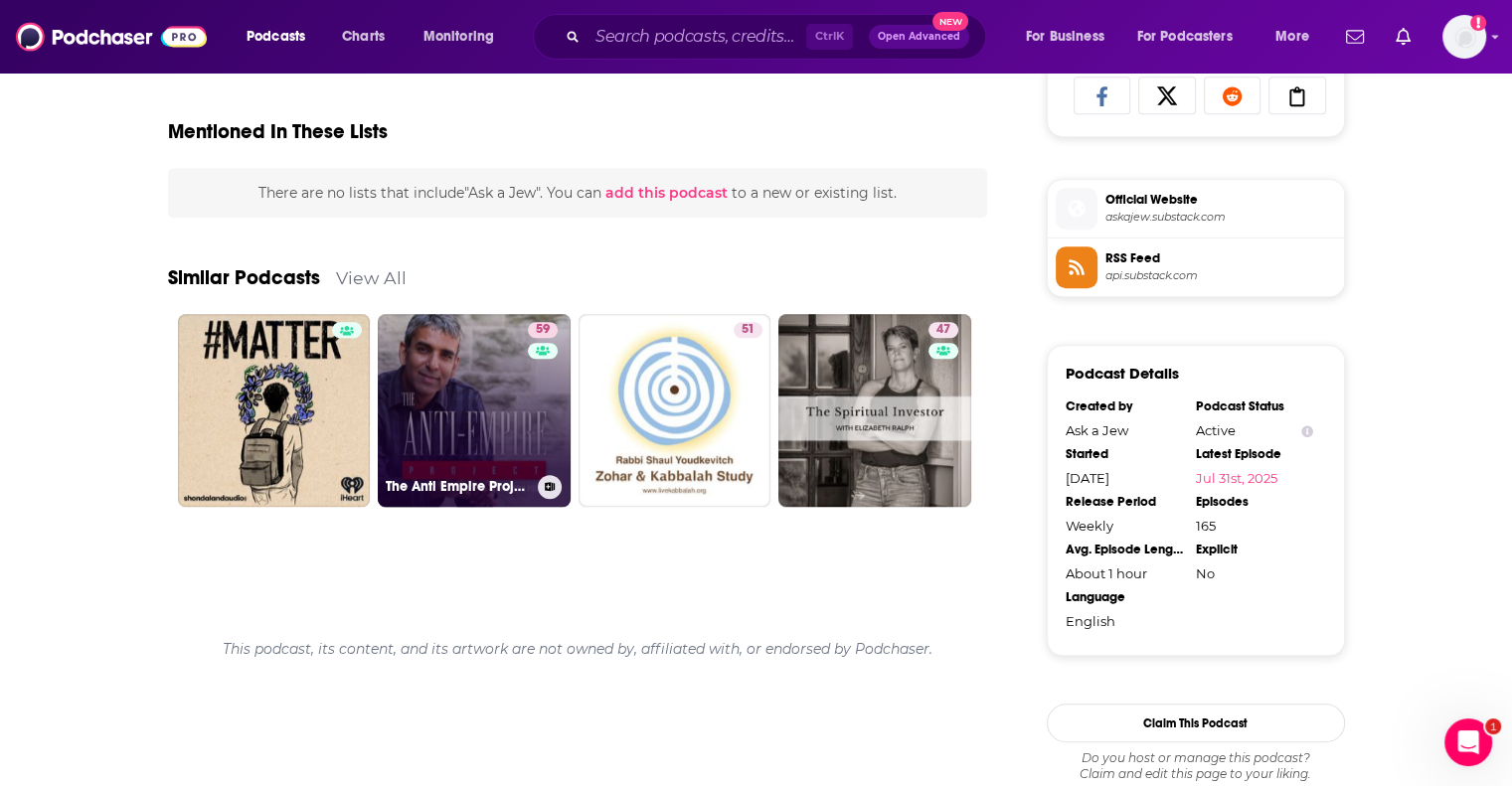 click on "59 The Anti Empire Project with Justin Podur" at bounding box center [474, 410] 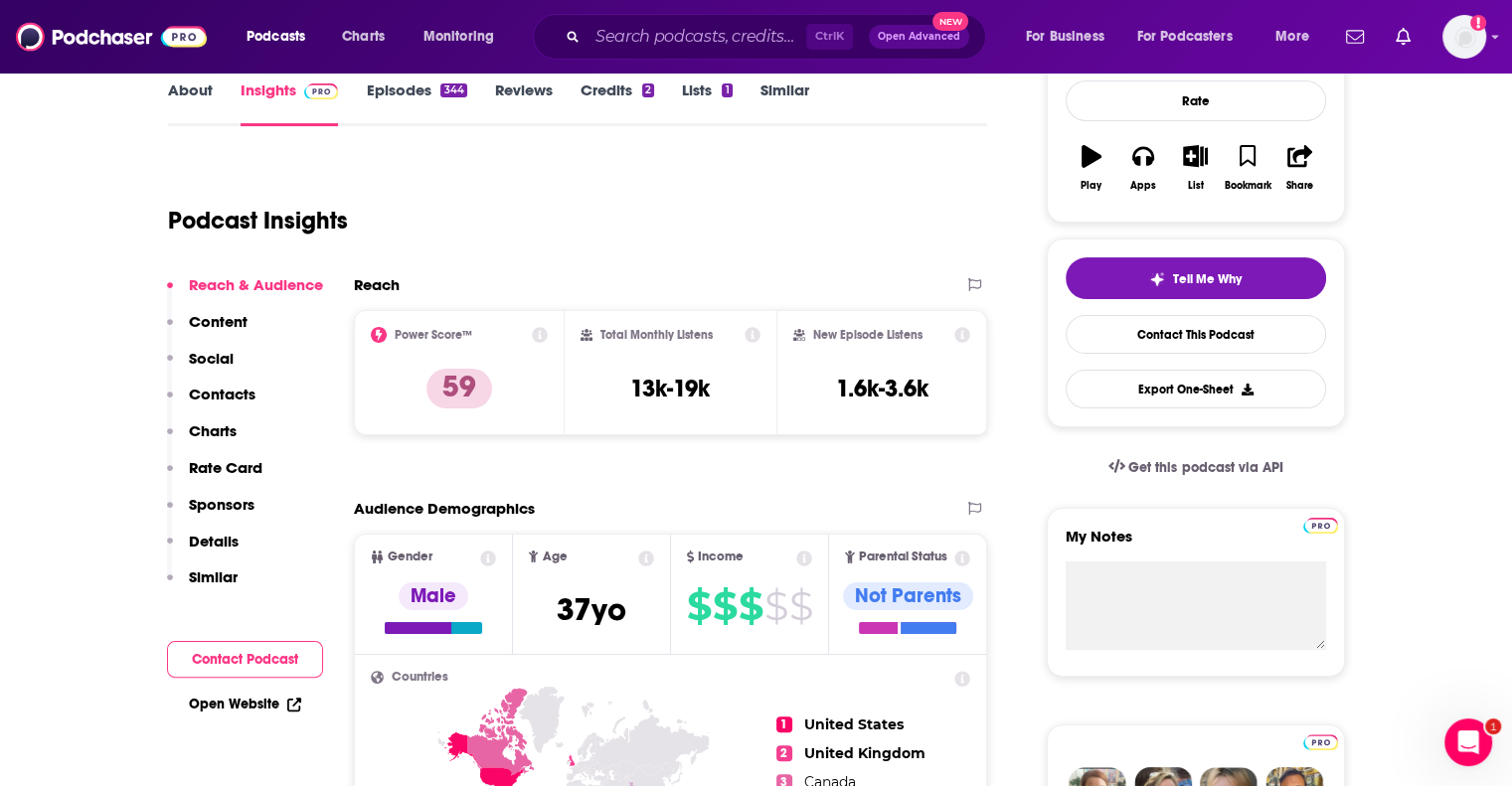 scroll, scrollTop: 199, scrollLeft: 0, axis: vertical 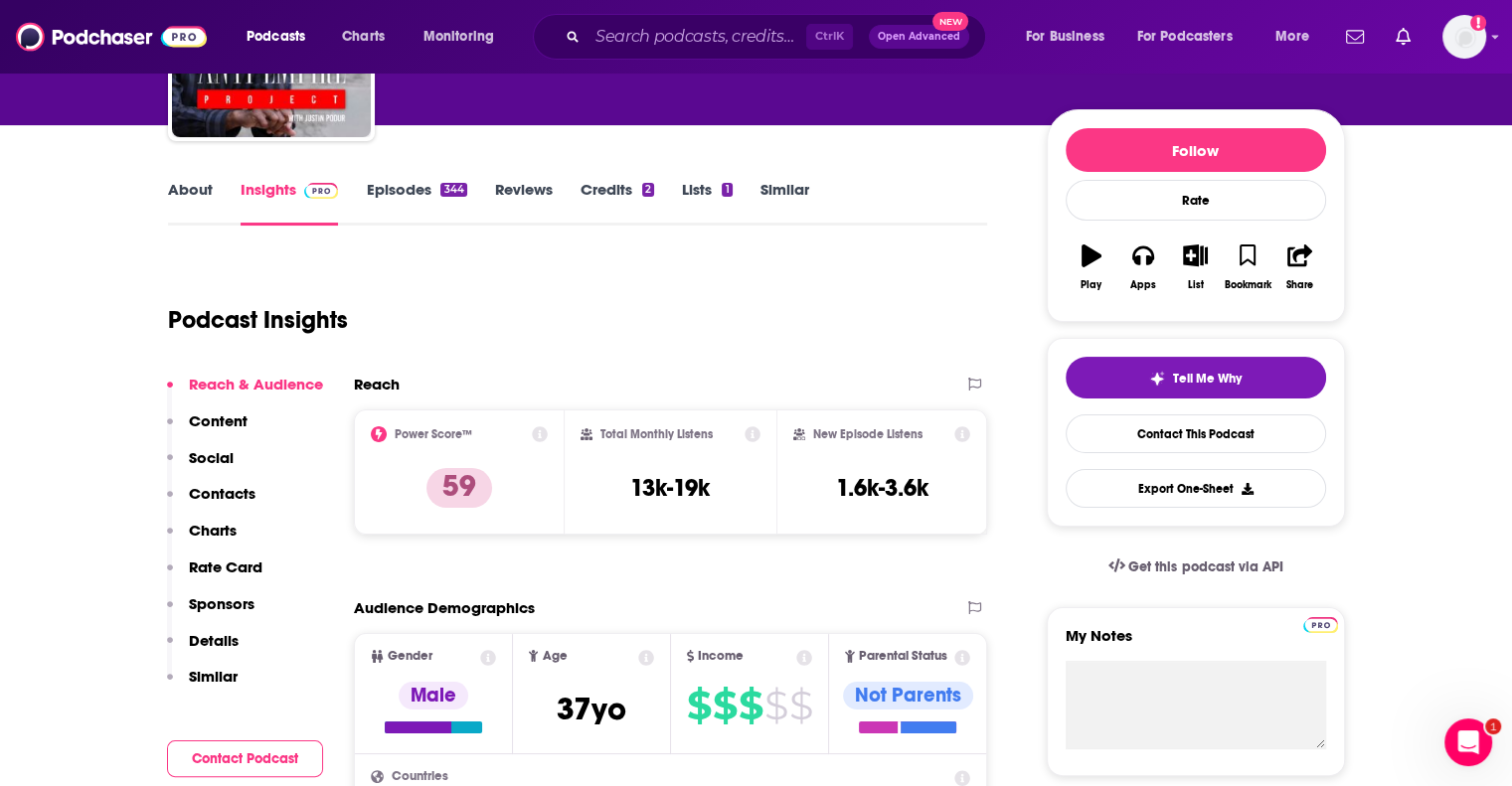 click on "Episodes 344" at bounding box center (416, 203) 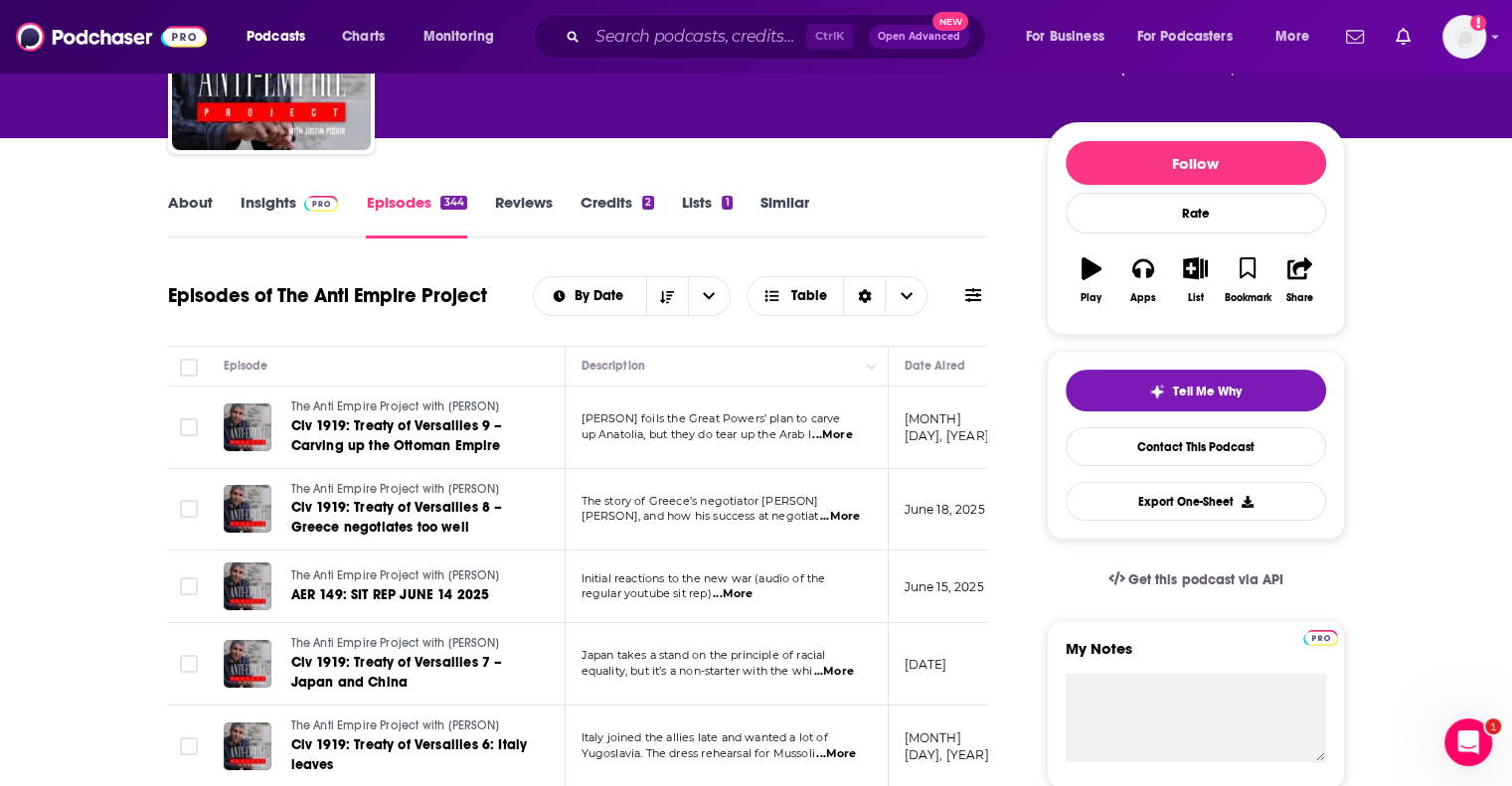 scroll, scrollTop: 199, scrollLeft: 0, axis: vertical 